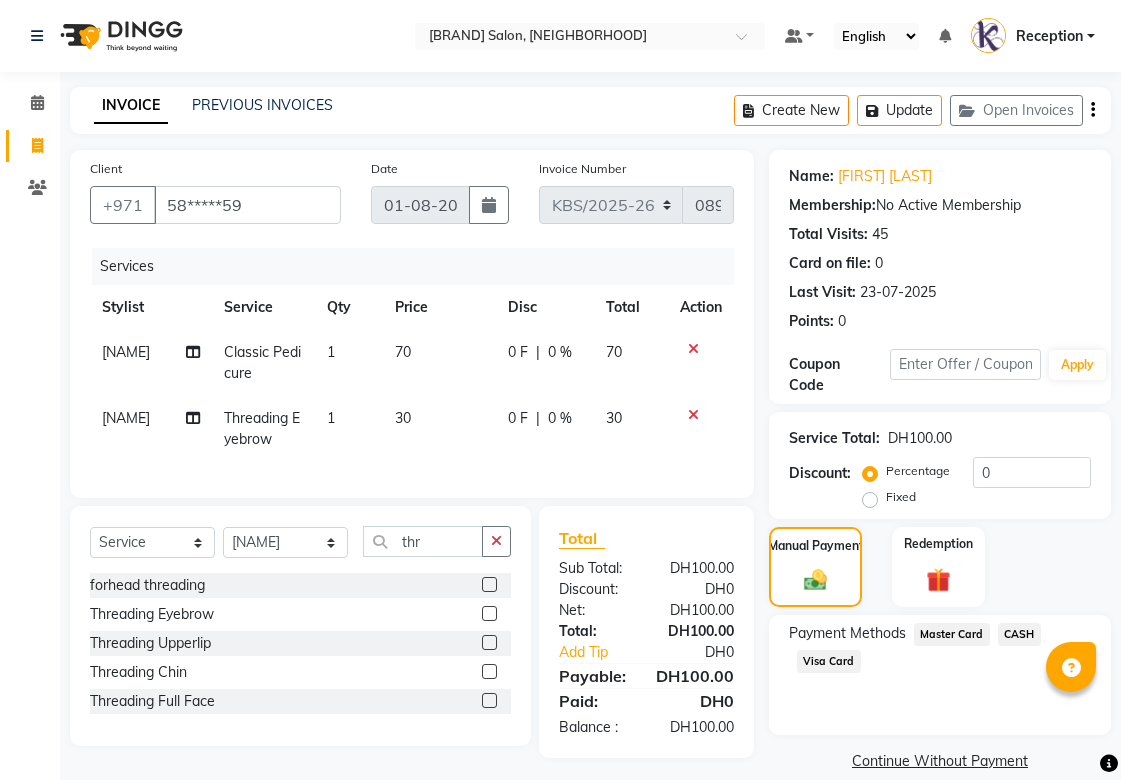 select on "service" 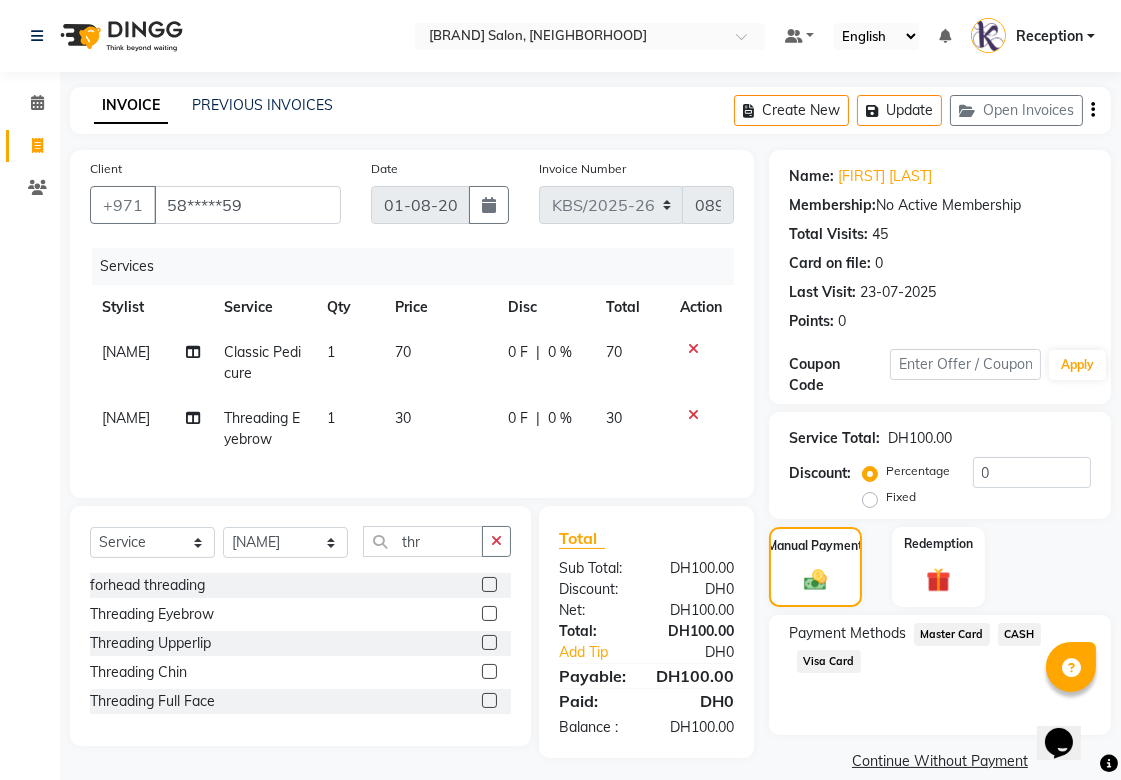 scroll, scrollTop: 0, scrollLeft: 0, axis: both 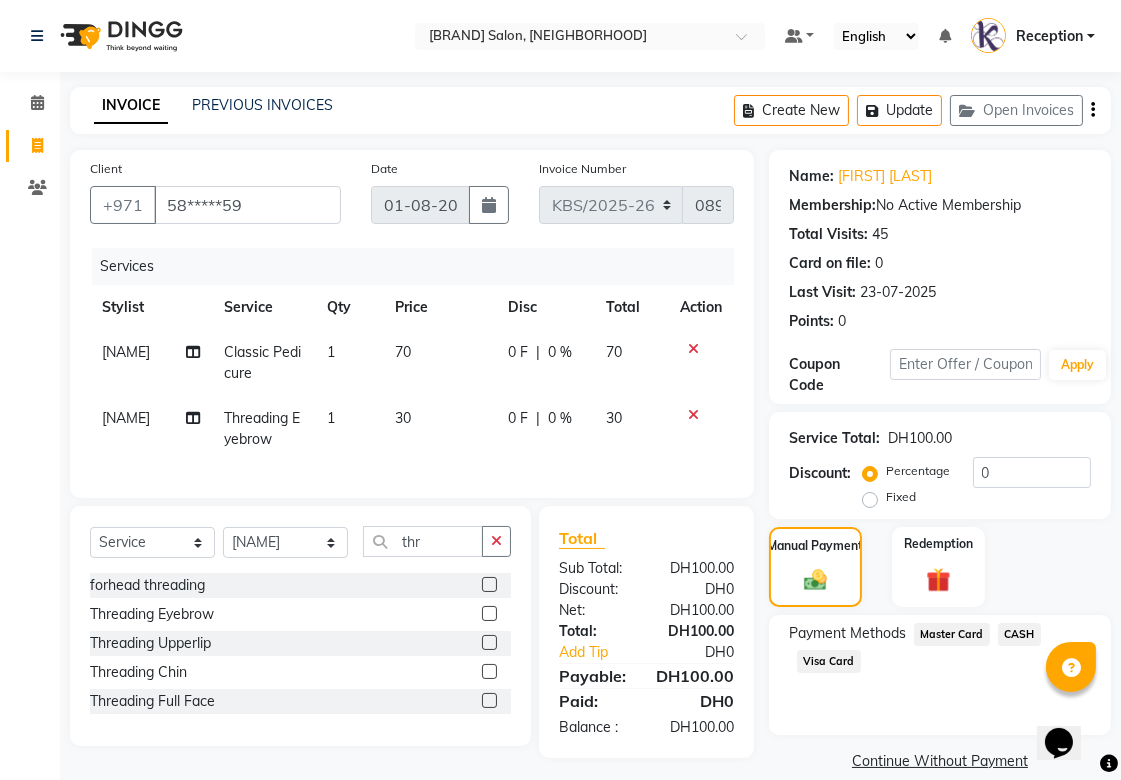click on "Visa Card" 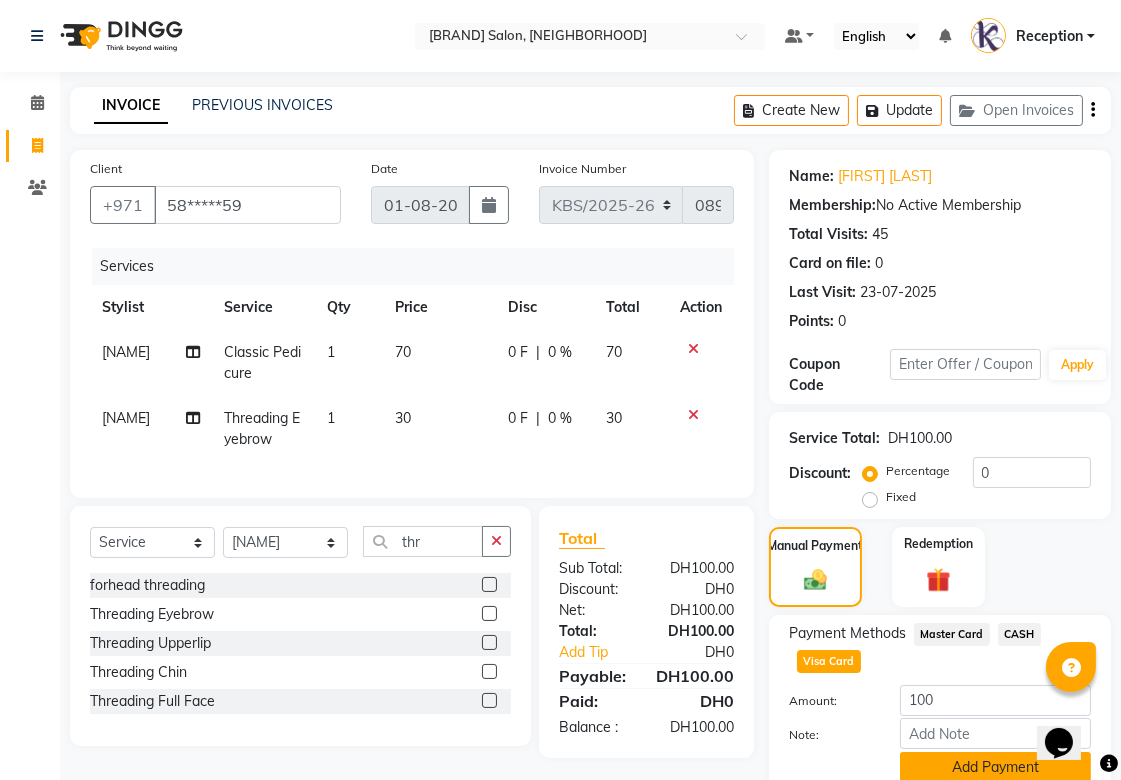 click on "Add Payment" 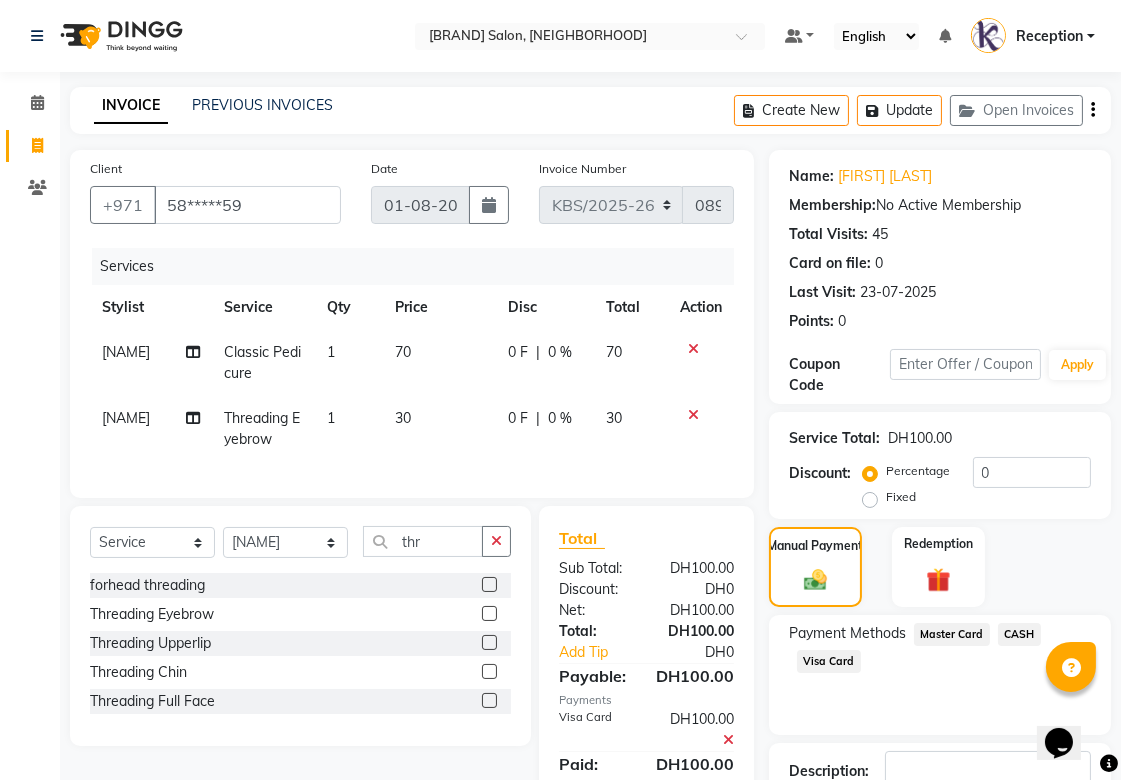 scroll, scrollTop: 138, scrollLeft: 0, axis: vertical 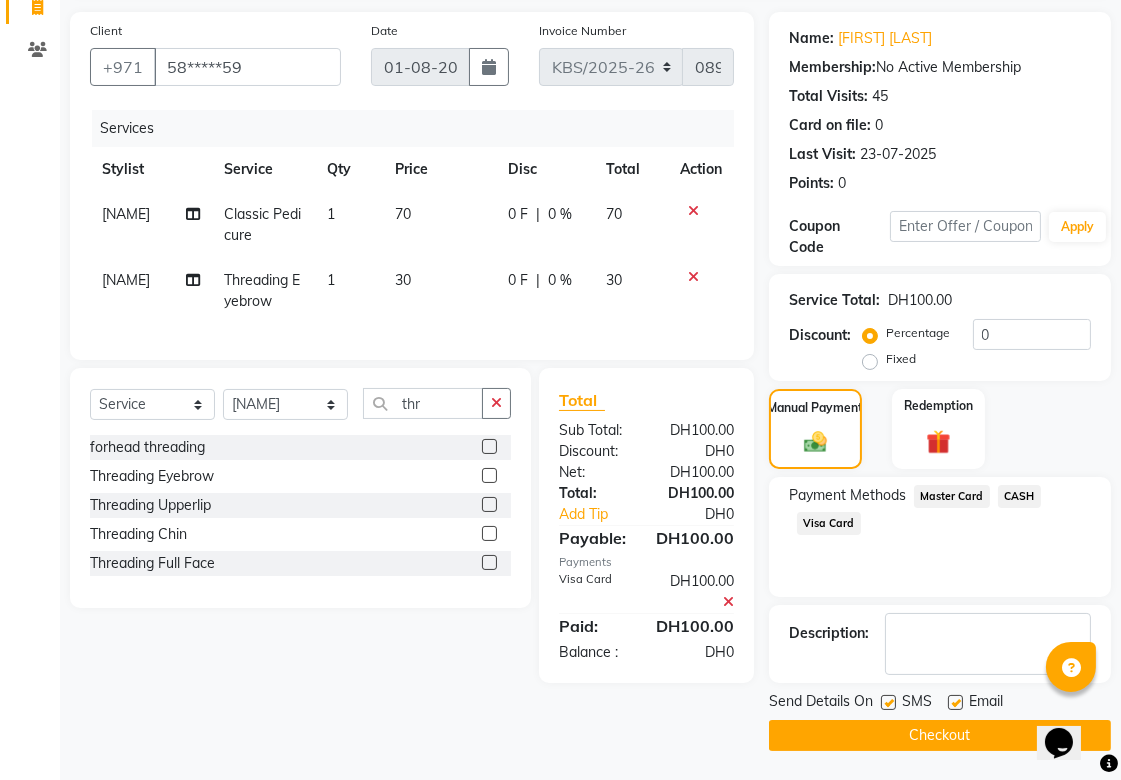 click on "Checkout" 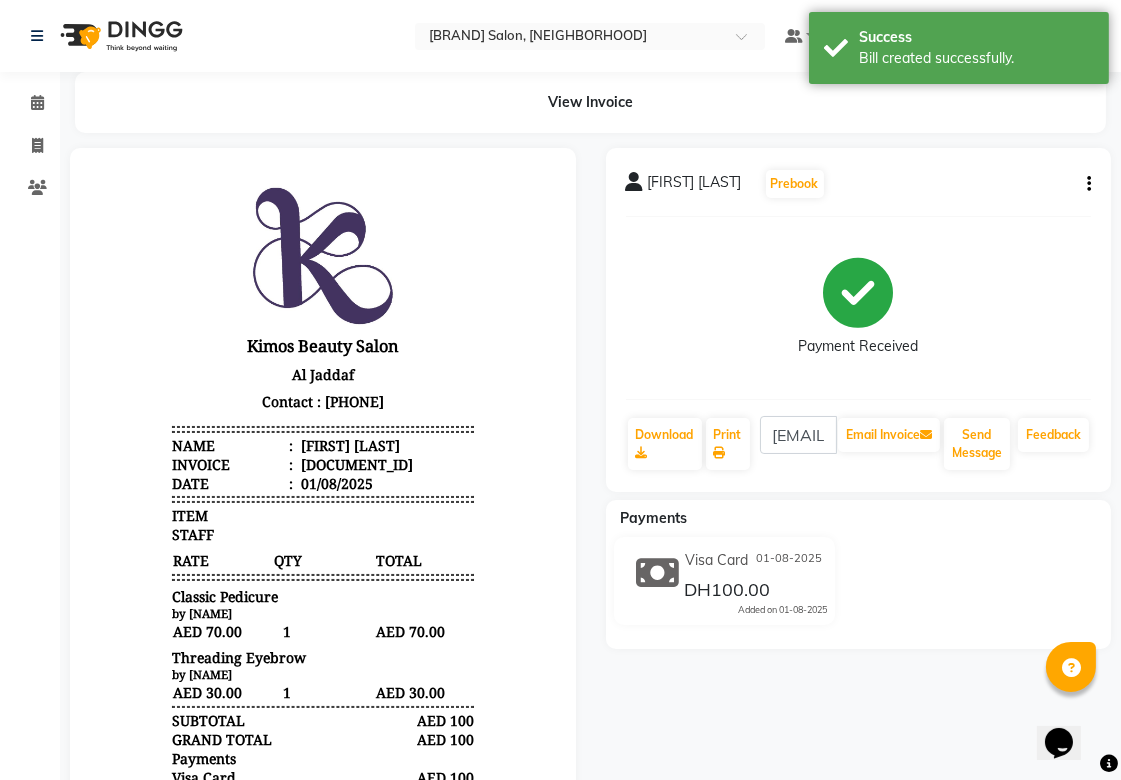 scroll, scrollTop: 0, scrollLeft: 0, axis: both 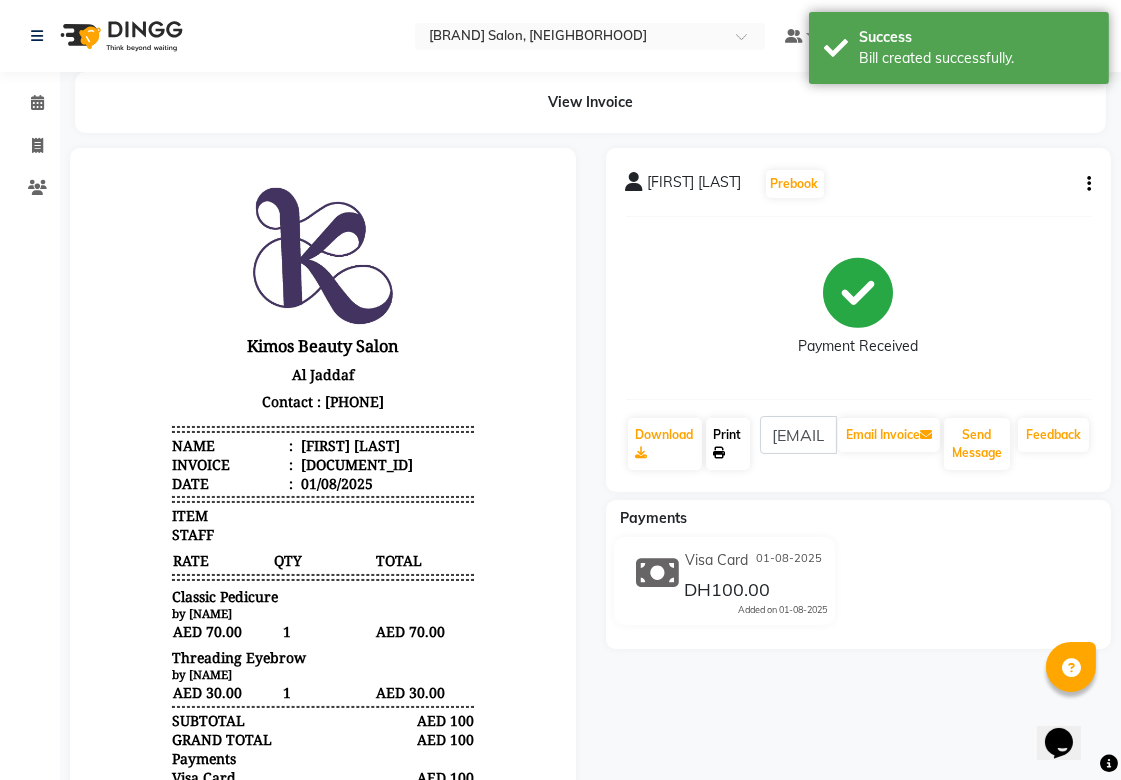 click on "Print" 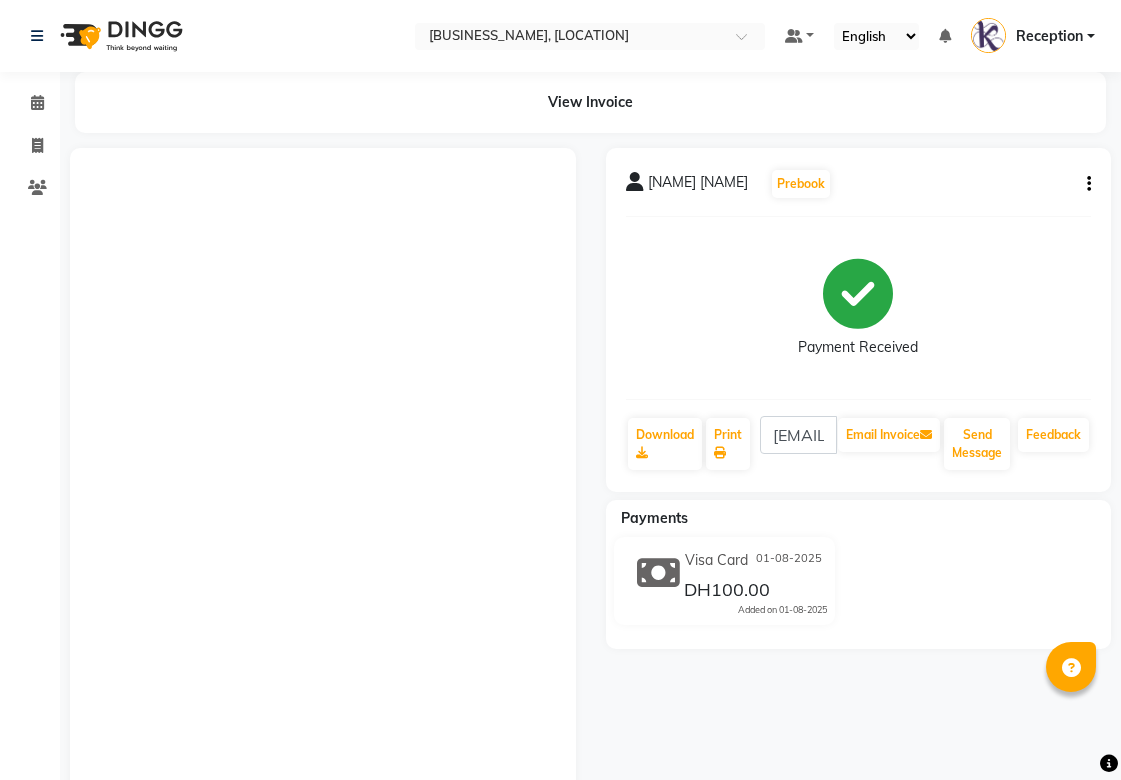 scroll, scrollTop: 0, scrollLeft: 0, axis: both 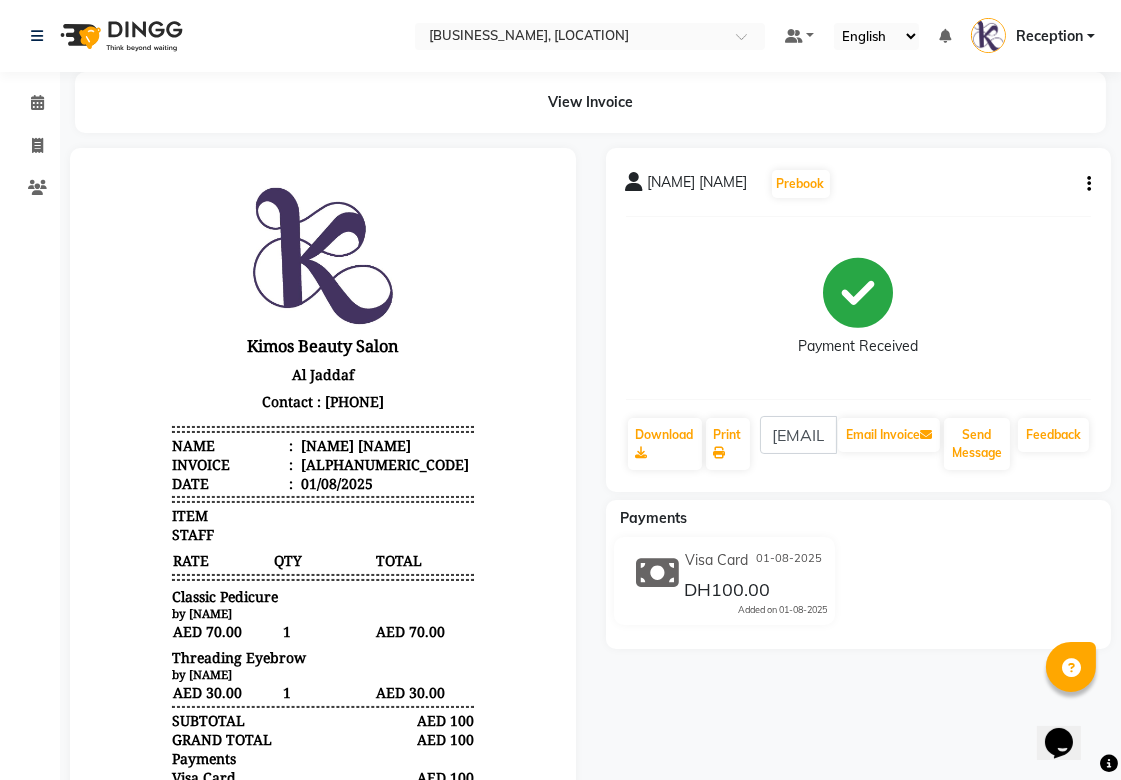 click on "Reception" at bounding box center [1033, 36] 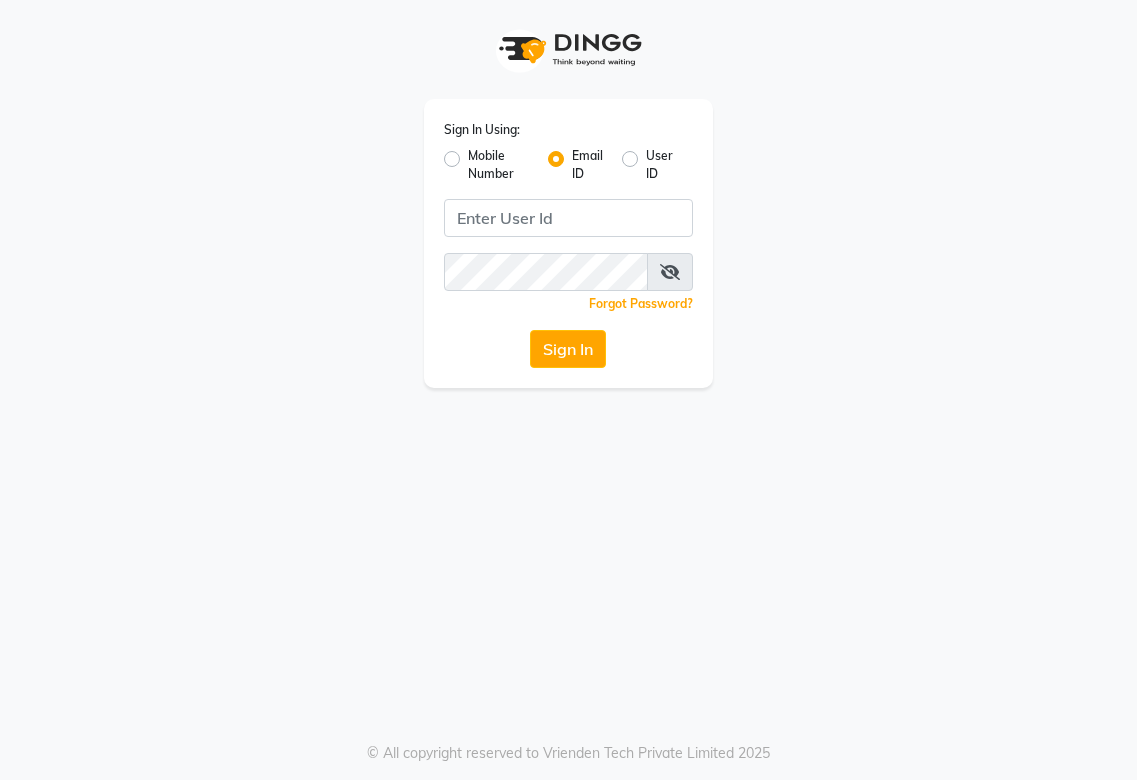 scroll, scrollTop: 0, scrollLeft: 0, axis: both 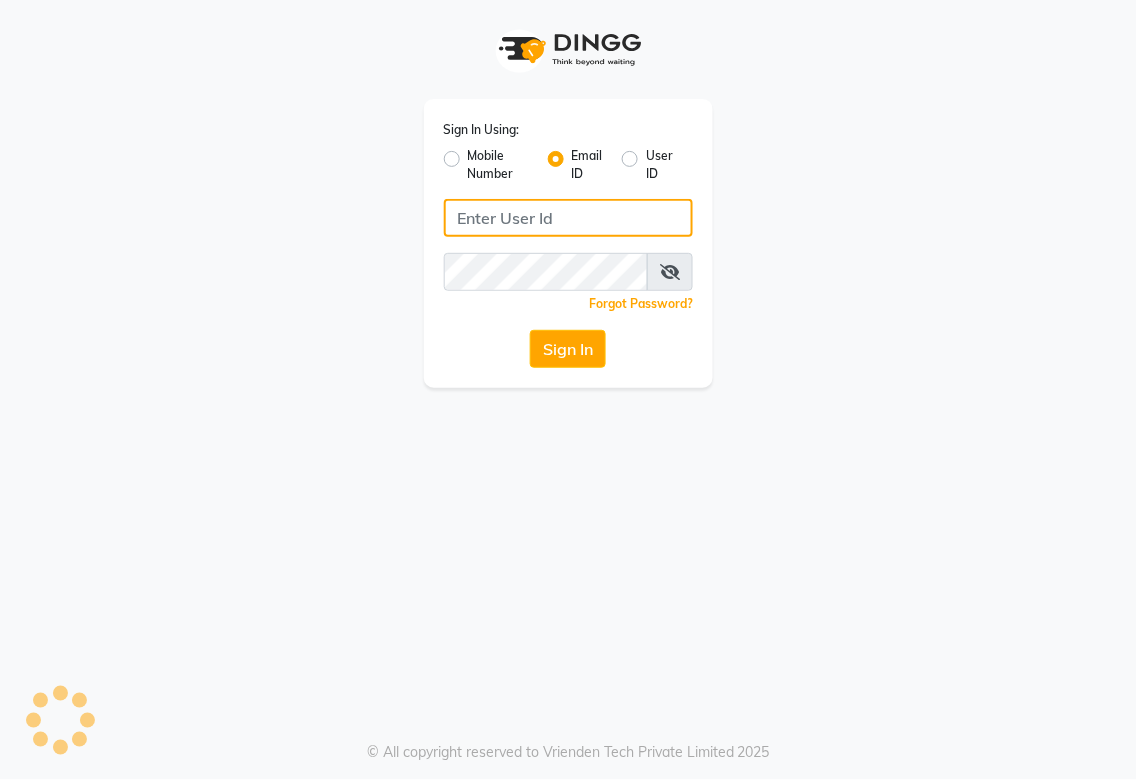 click 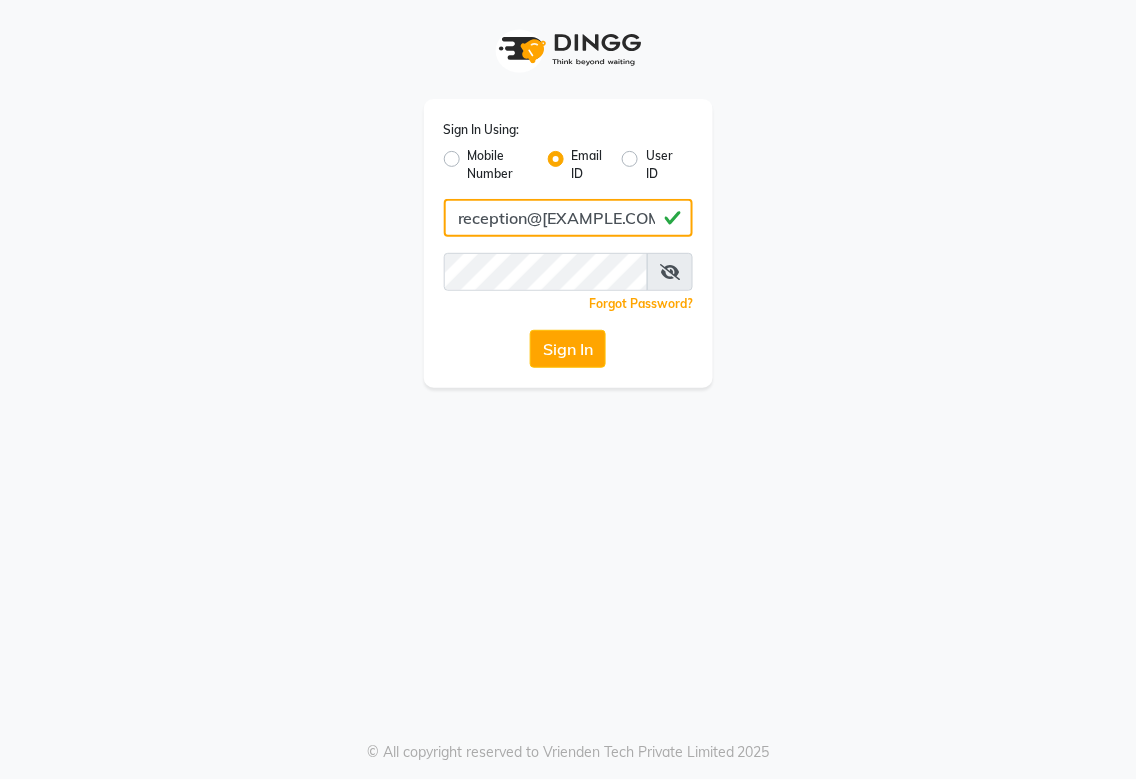 type on "reception@[EXAMPLE.COM]" 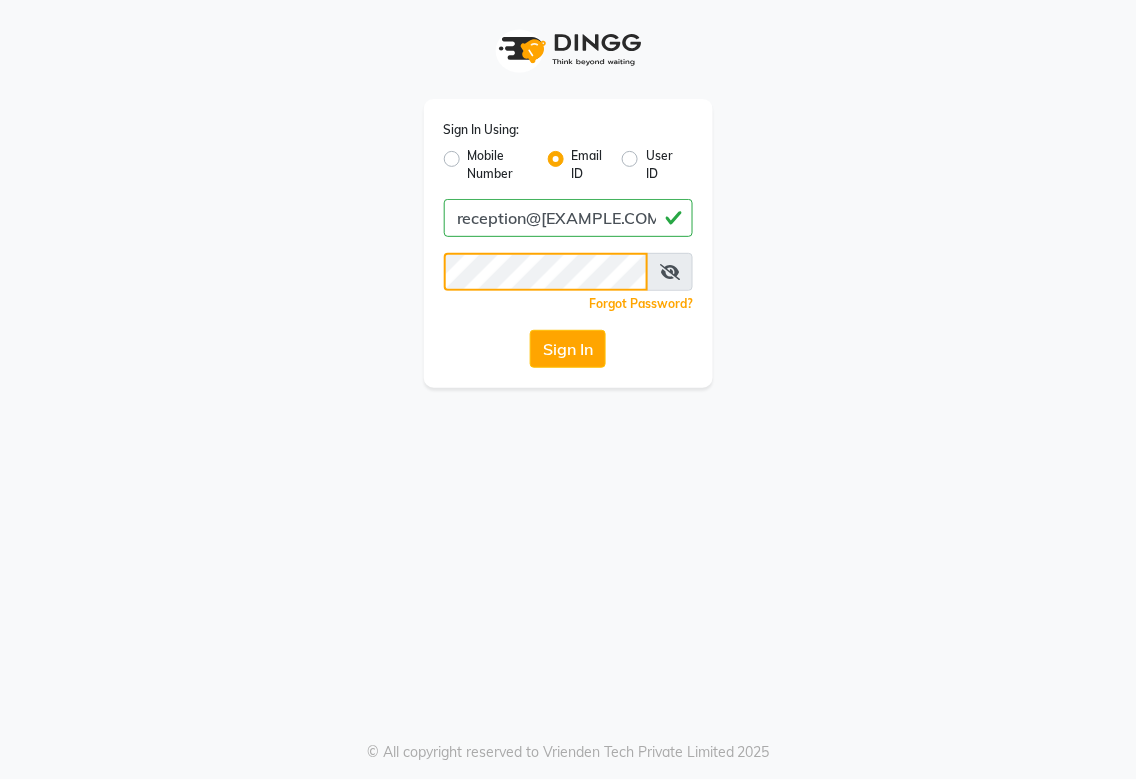 click on "Sign In" 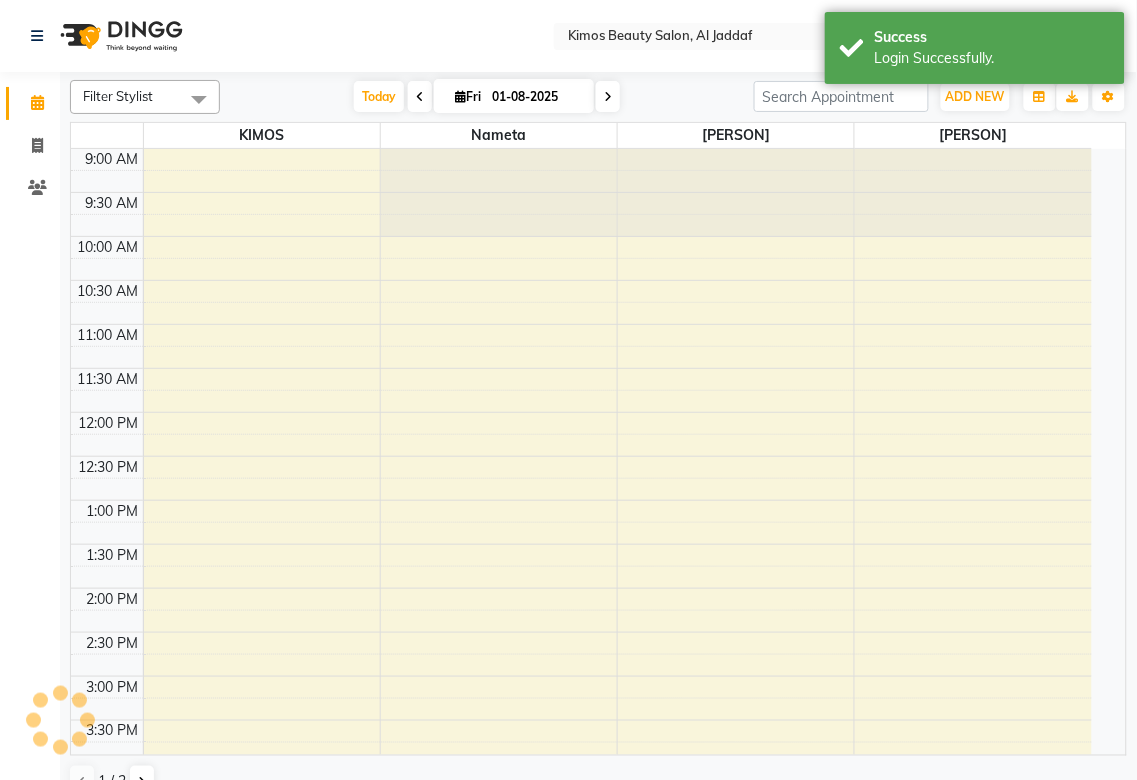 select on "en" 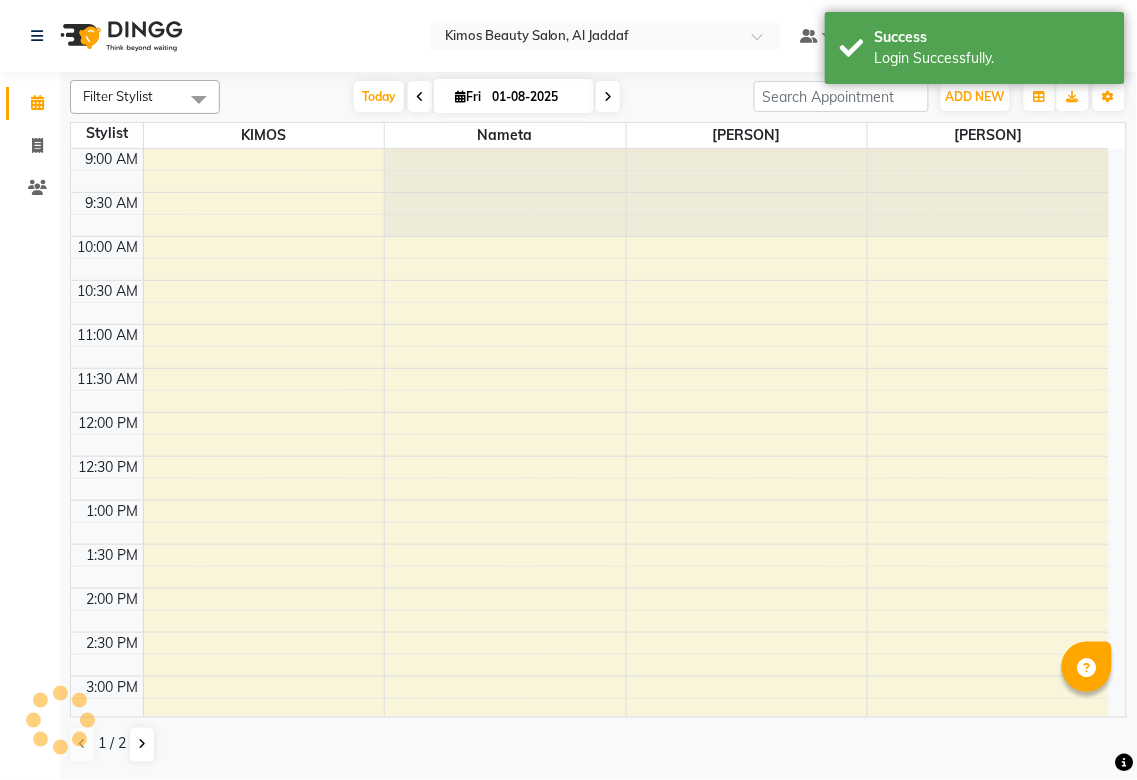scroll, scrollTop: 631, scrollLeft: 0, axis: vertical 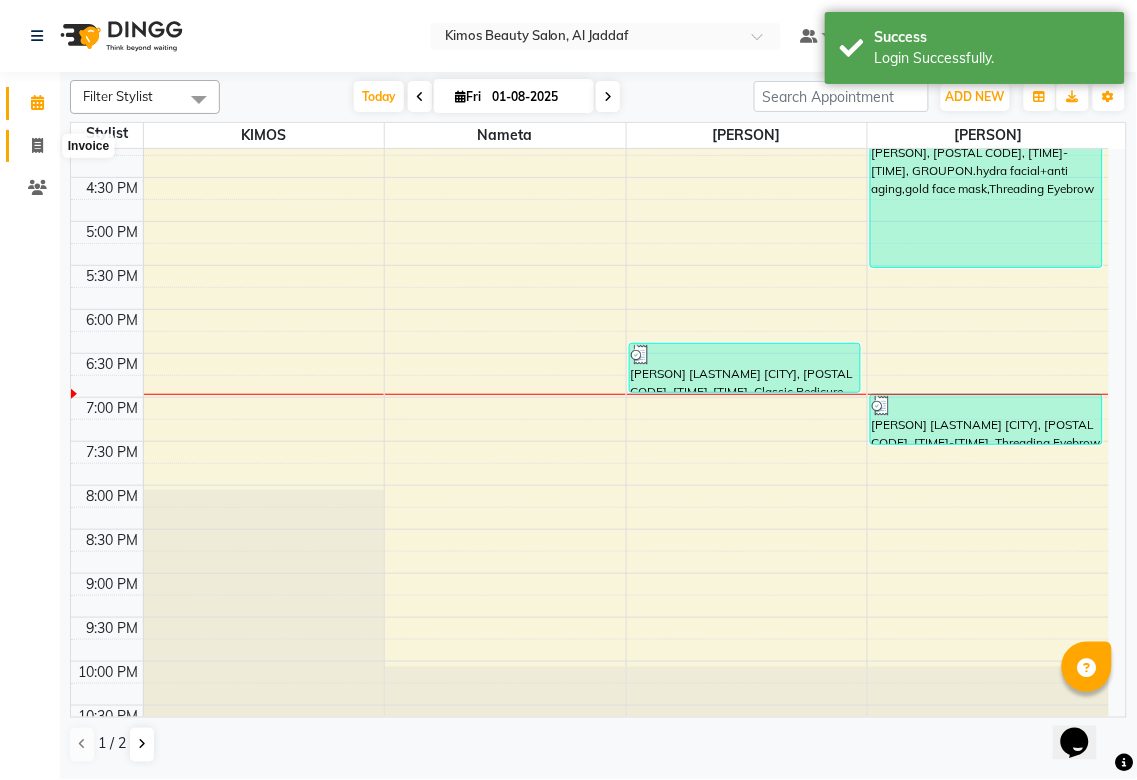 drag, startPoint x: 26, startPoint y: 147, endPoint x: 43, endPoint y: 162, distance: 22.671568 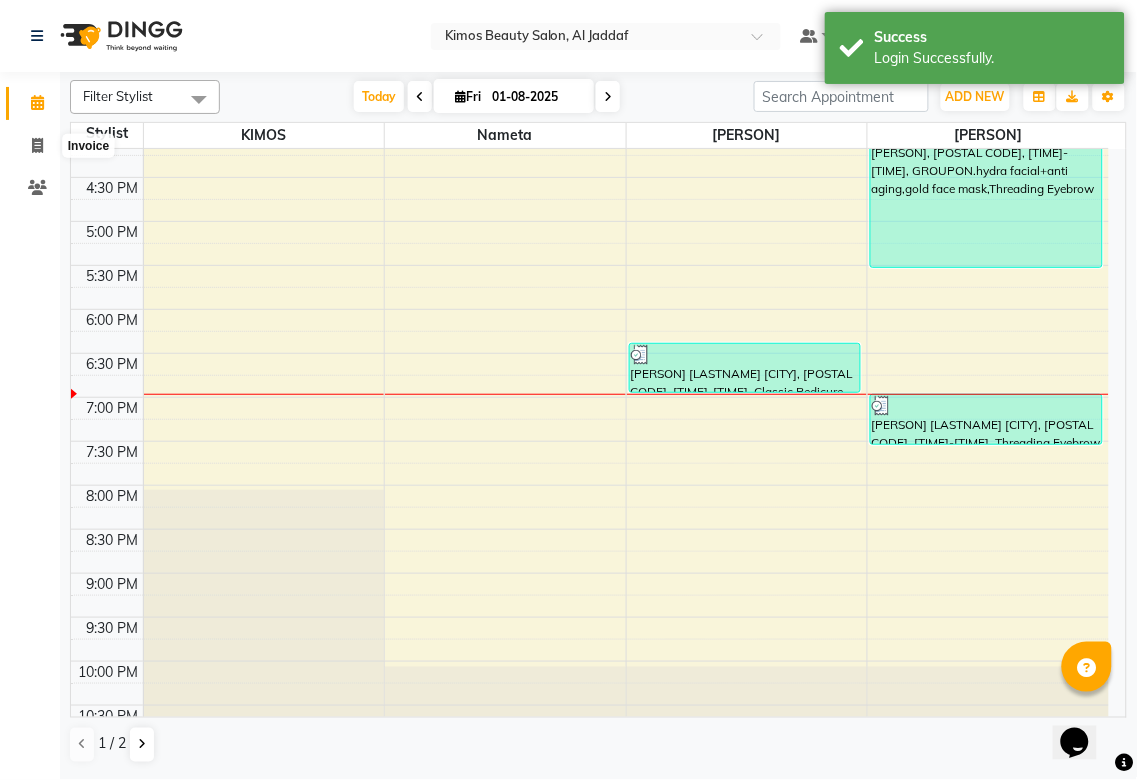 select on "service" 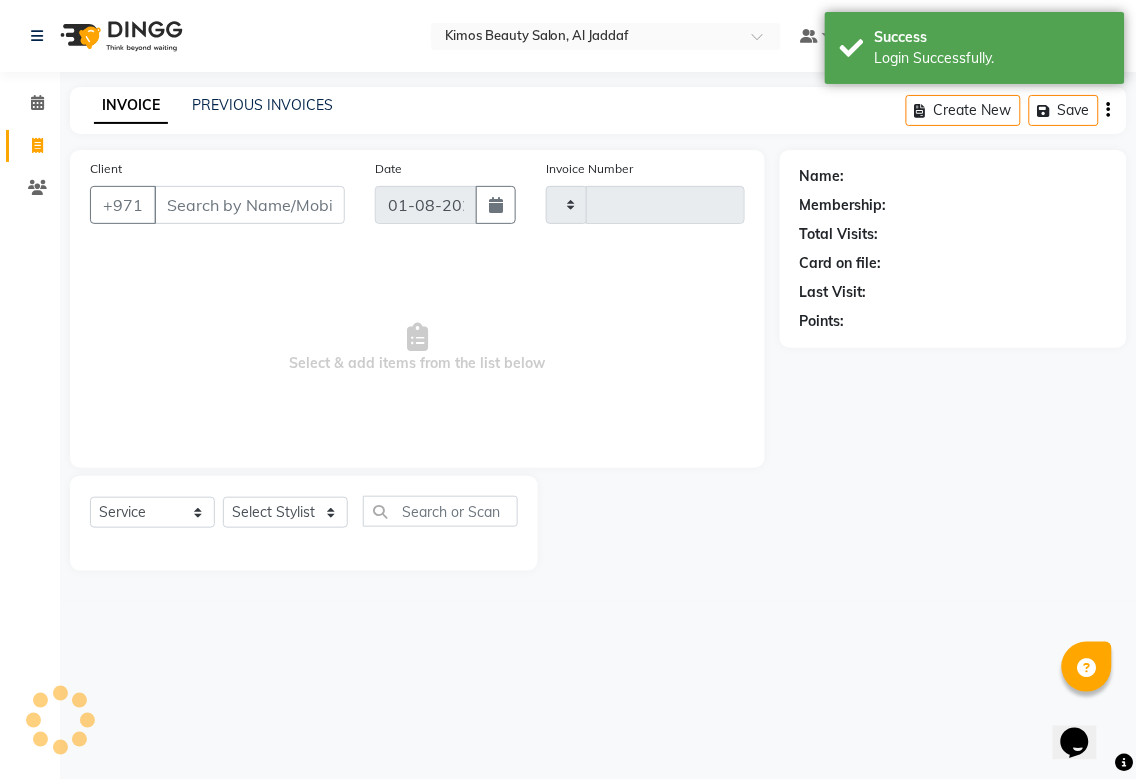type on "0893" 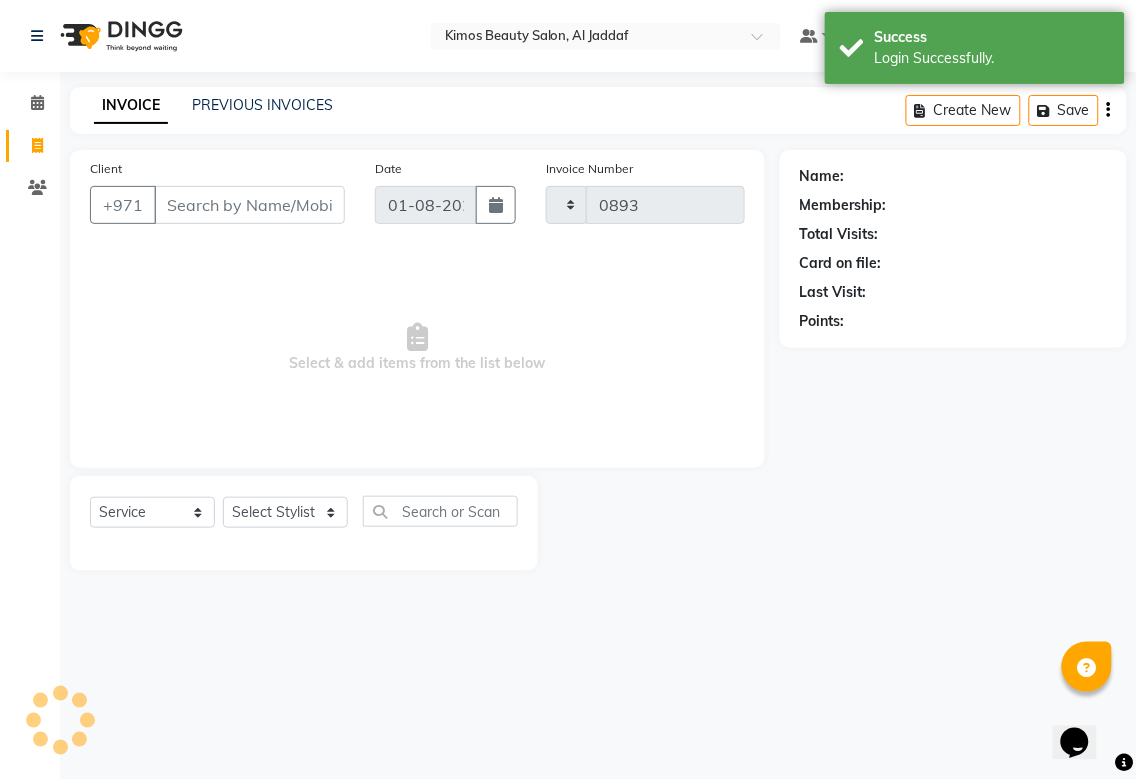 select on "3941" 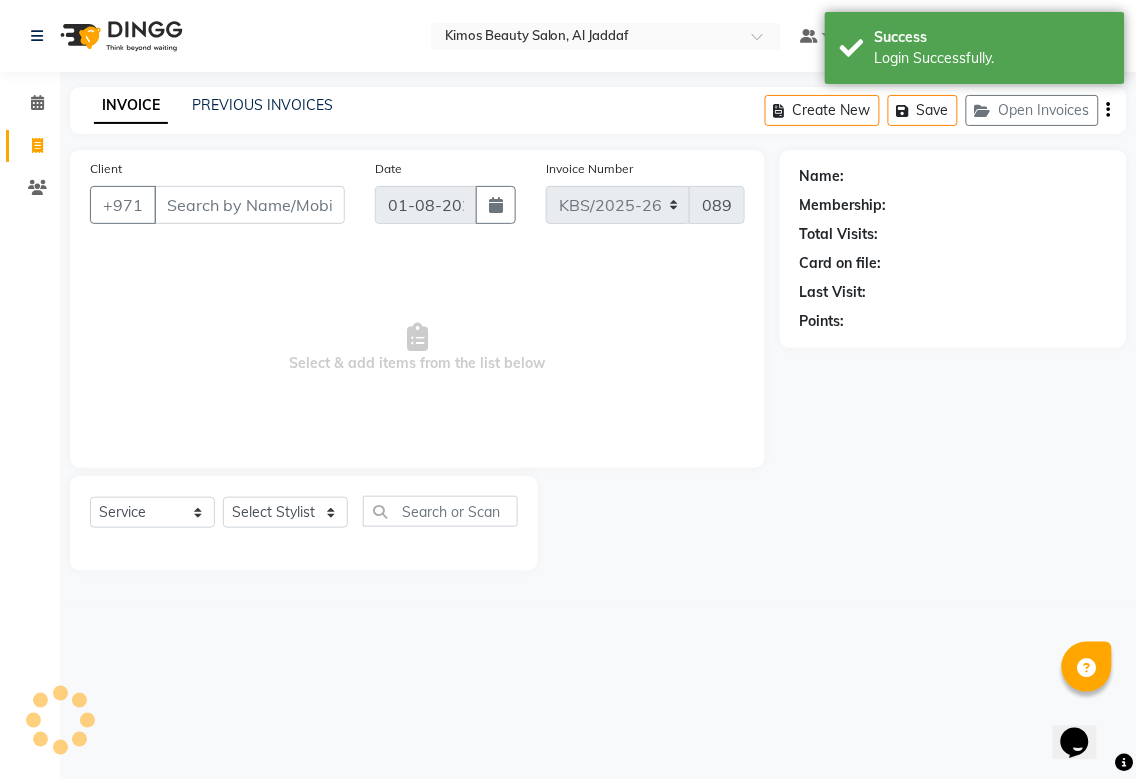drag, startPoint x: 193, startPoint y: 204, endPoint x: 258, endPoint y: 176, distance: 70.77429 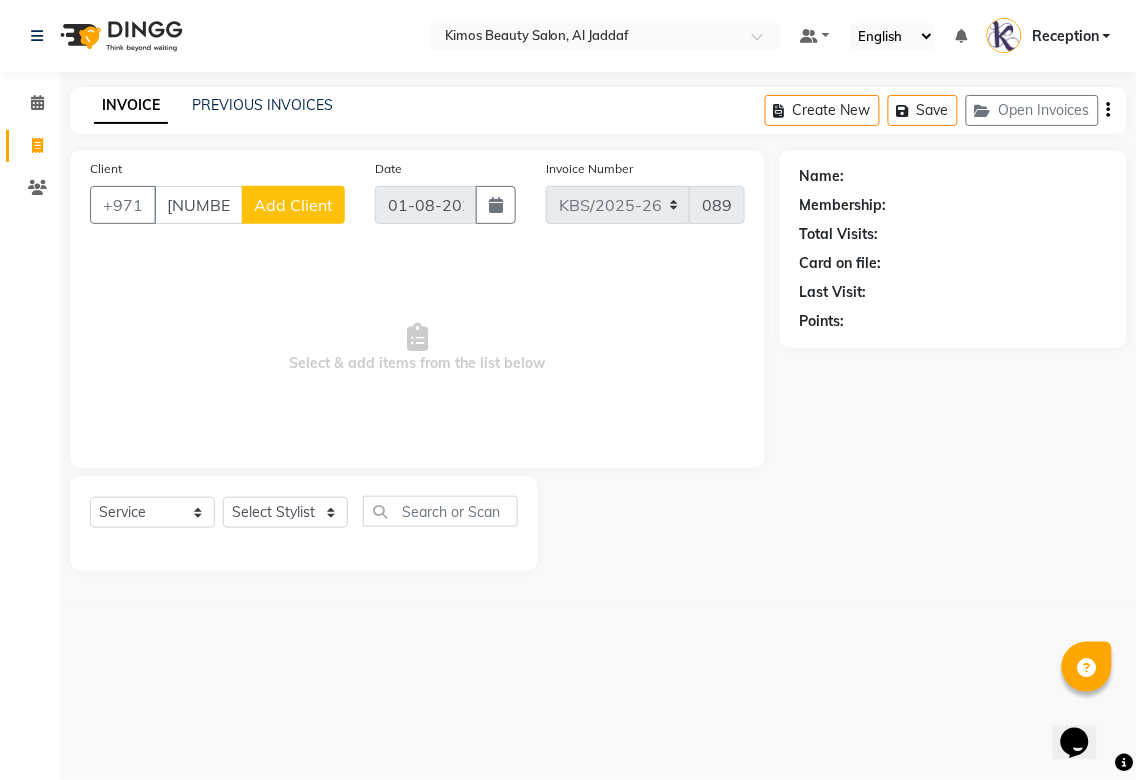 type on "[NUMBER]" 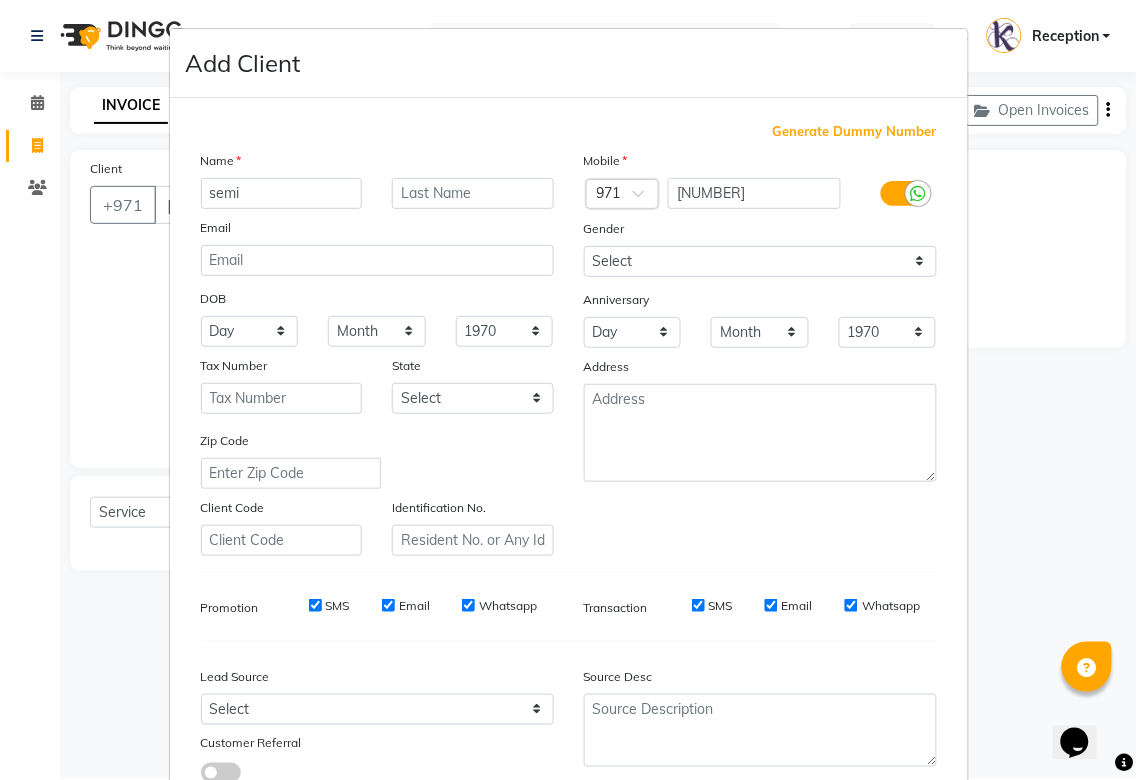 type on "semi" 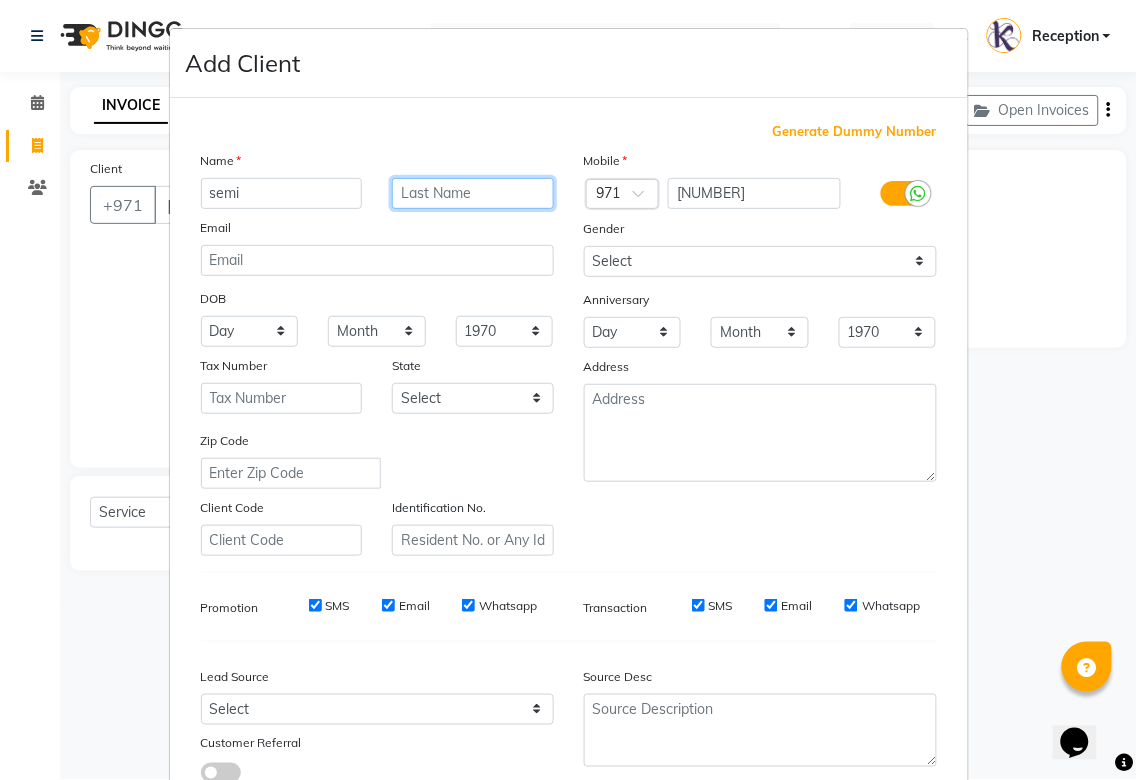 click at bounding box center (473, 193) 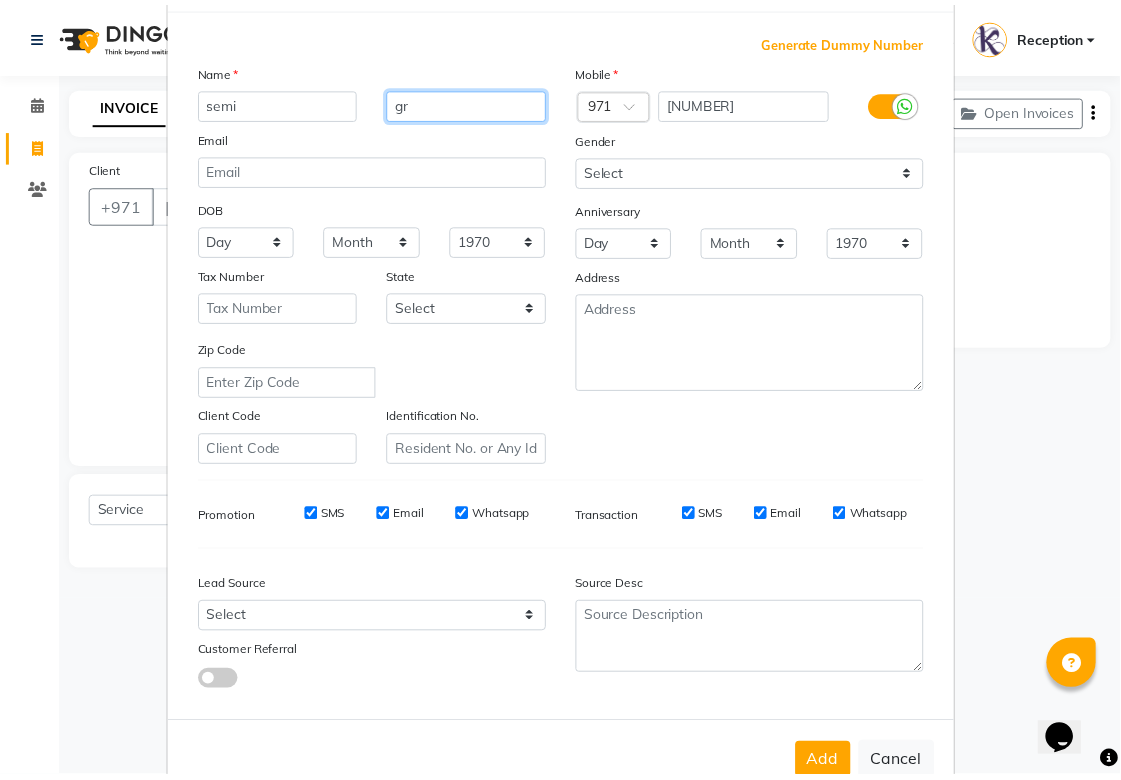 scroll, scrollTop: 144, scrollLeft: 0, axis: vertical 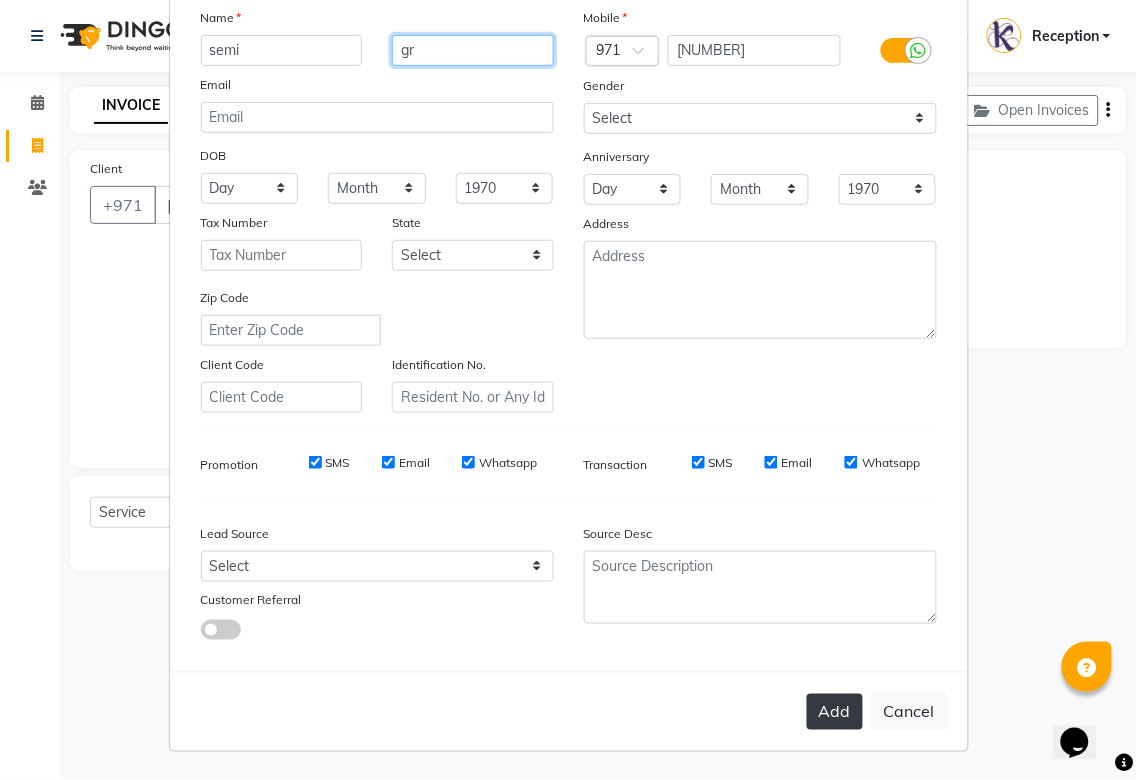 type on "gr" 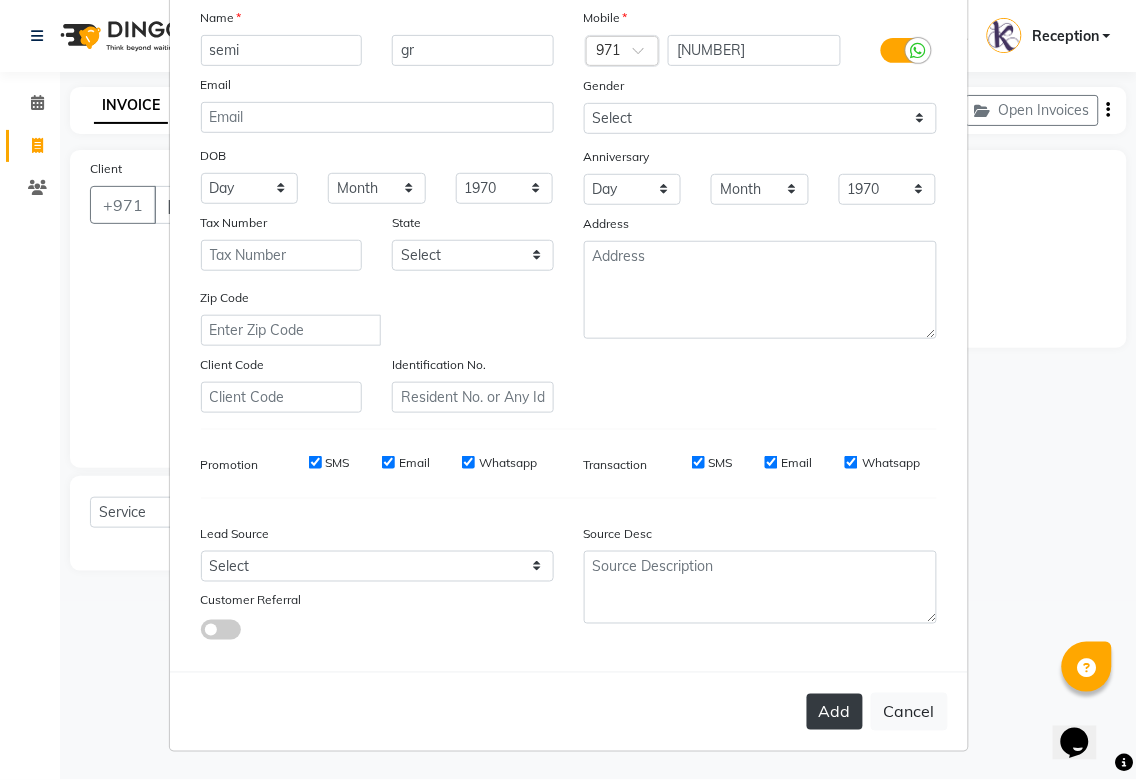 click on "Add" at bounding box center (835, 712) 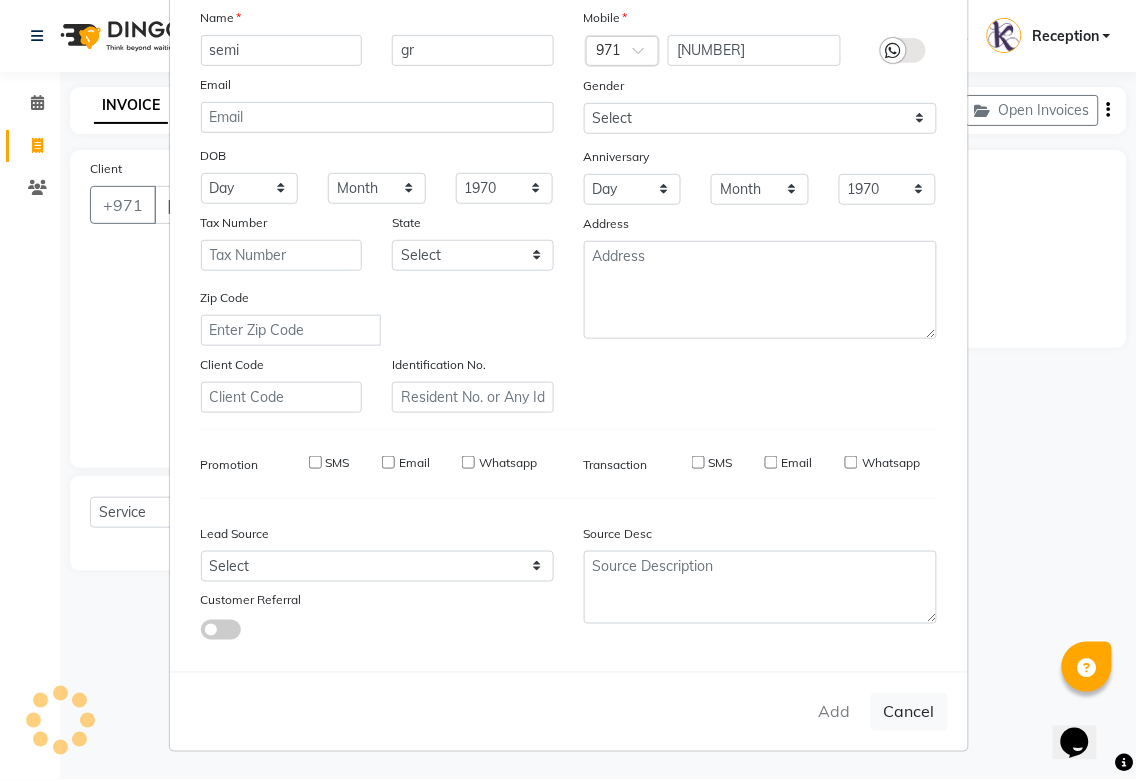 type on "58*****58" 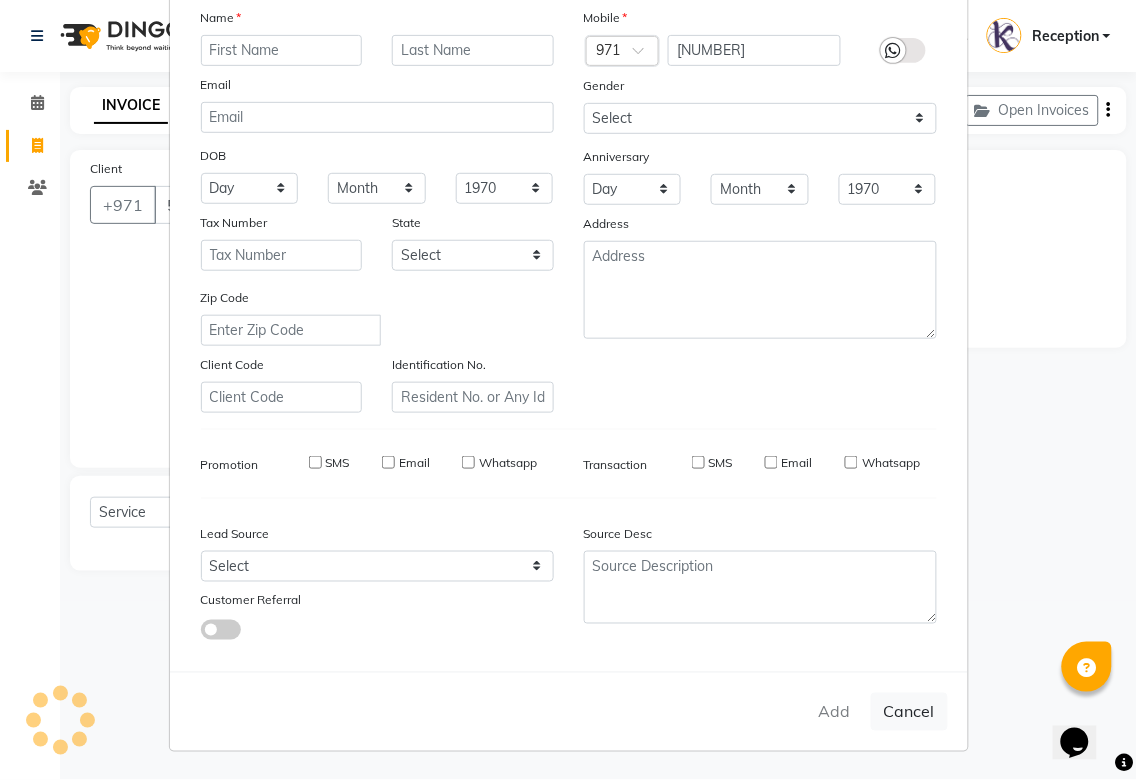 select 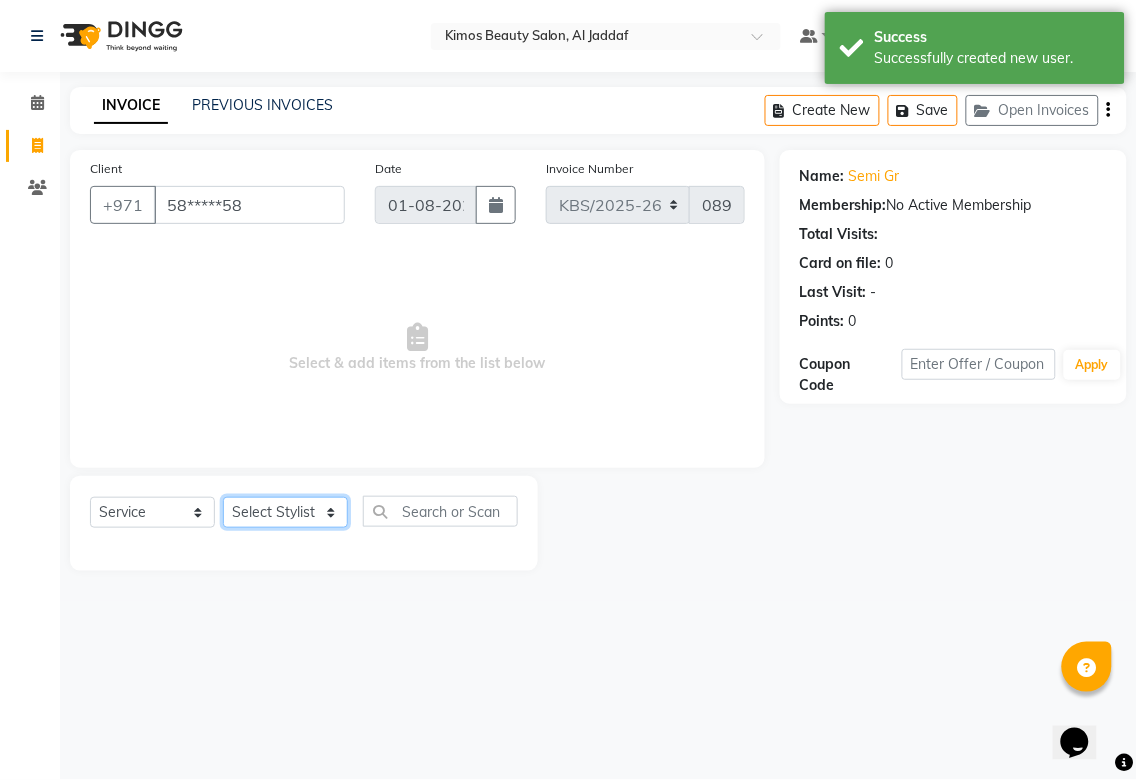 click on "GROUPON.hair trim wash blow dry" 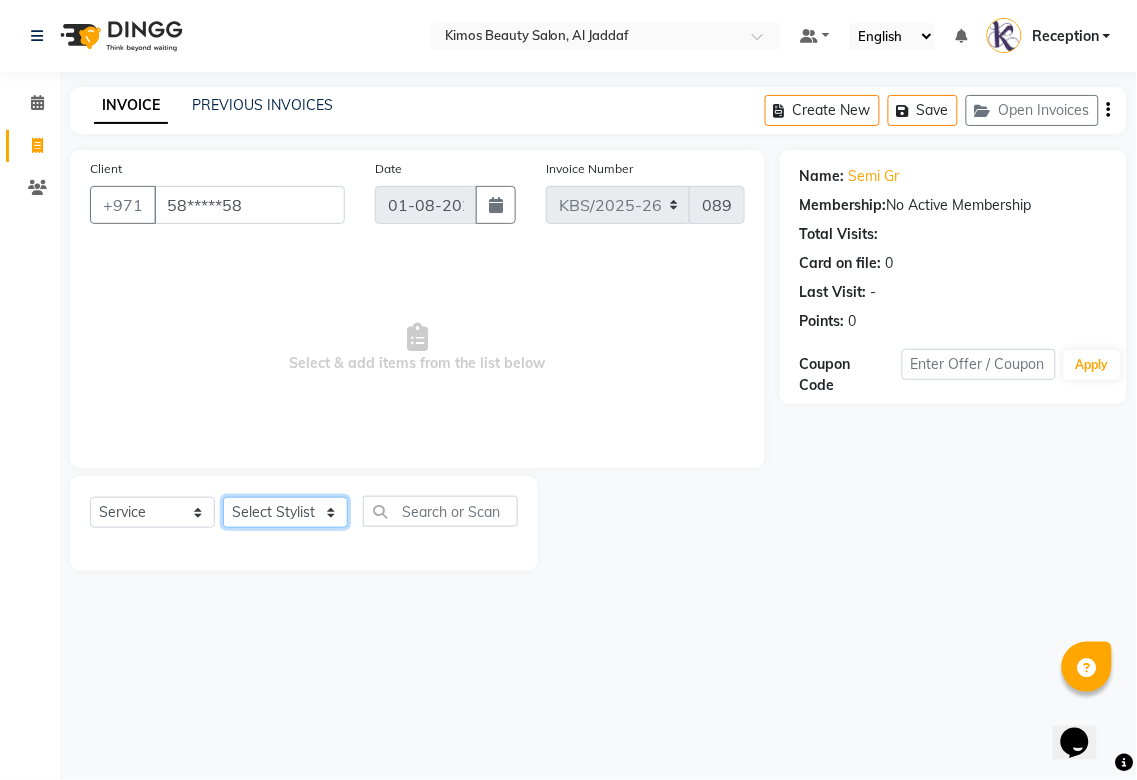 select on "58527" 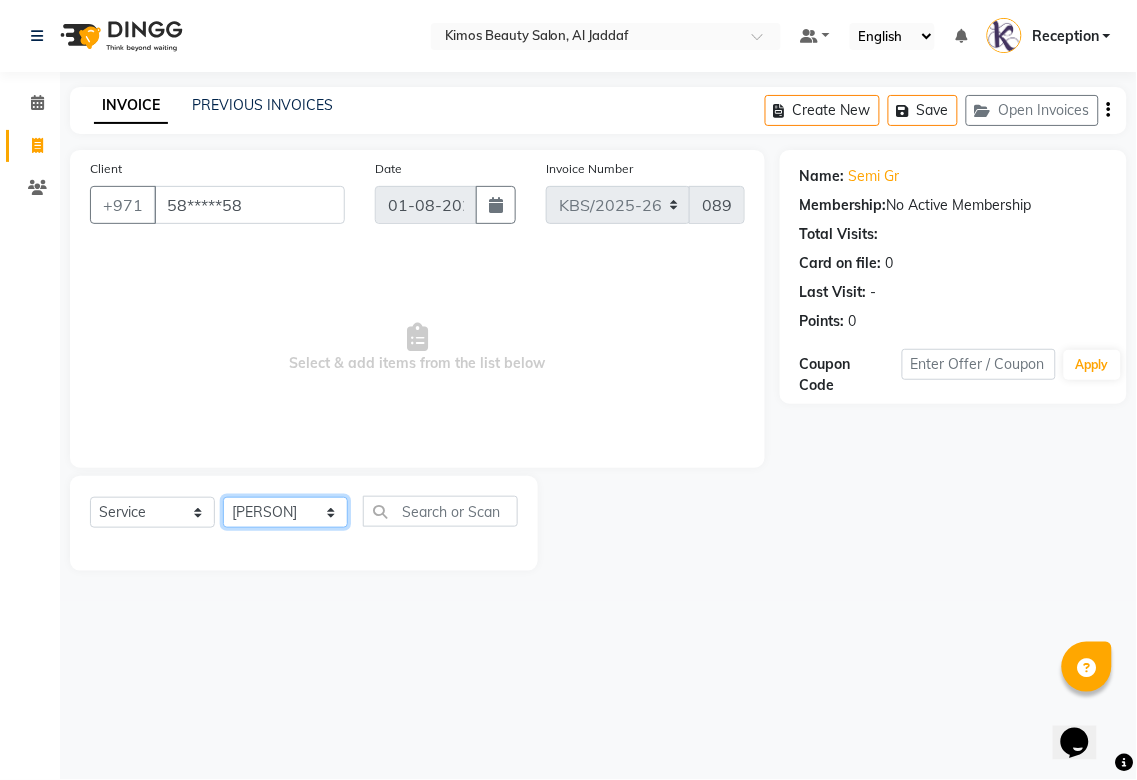 click on "GROUPON.hair trim wash blow dry" 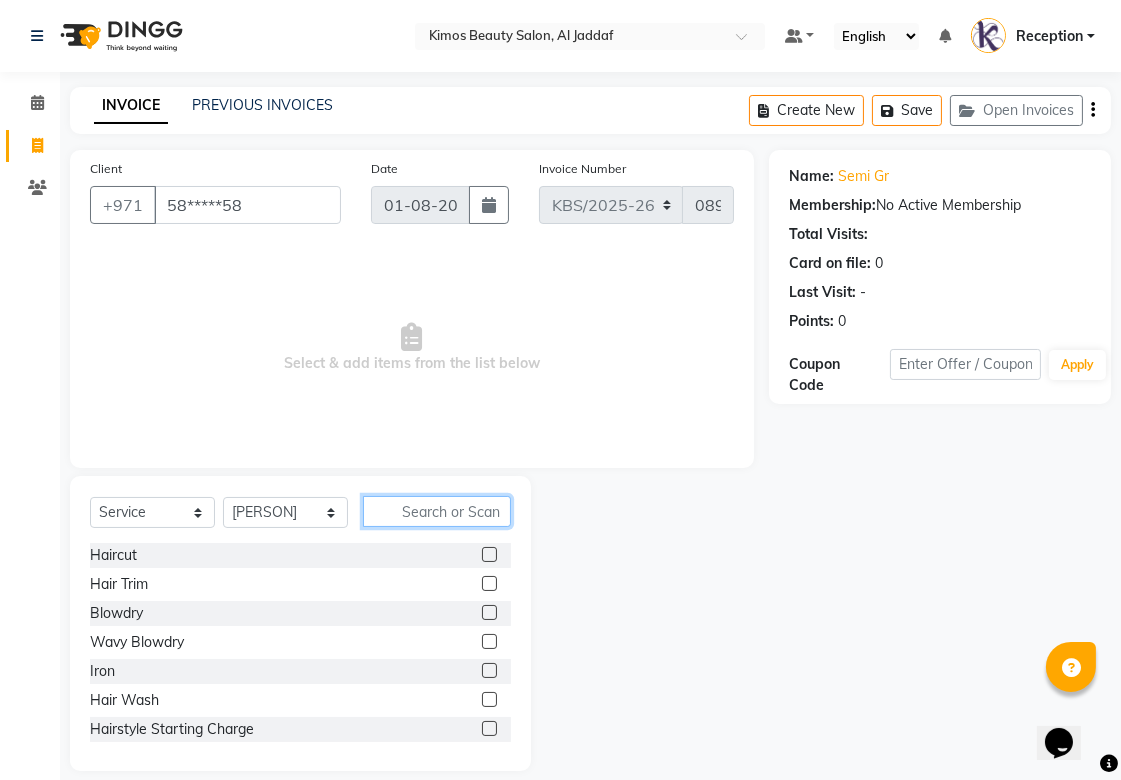 click 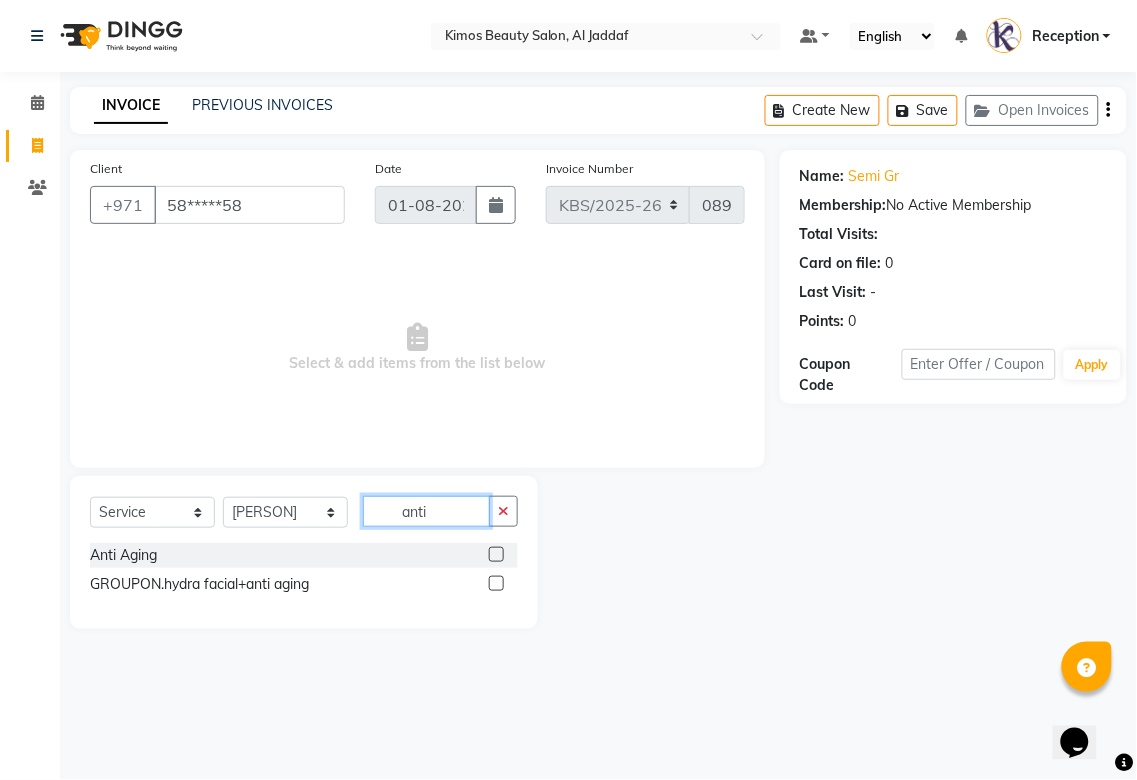 type on "anti" 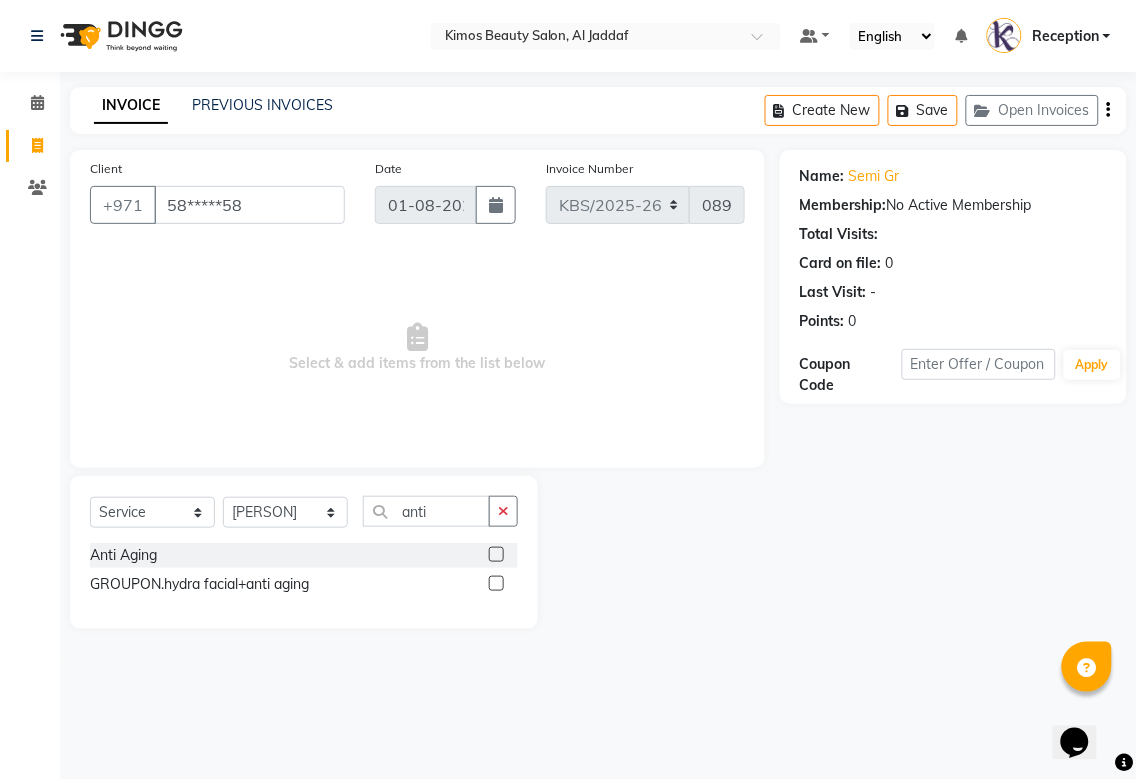 click 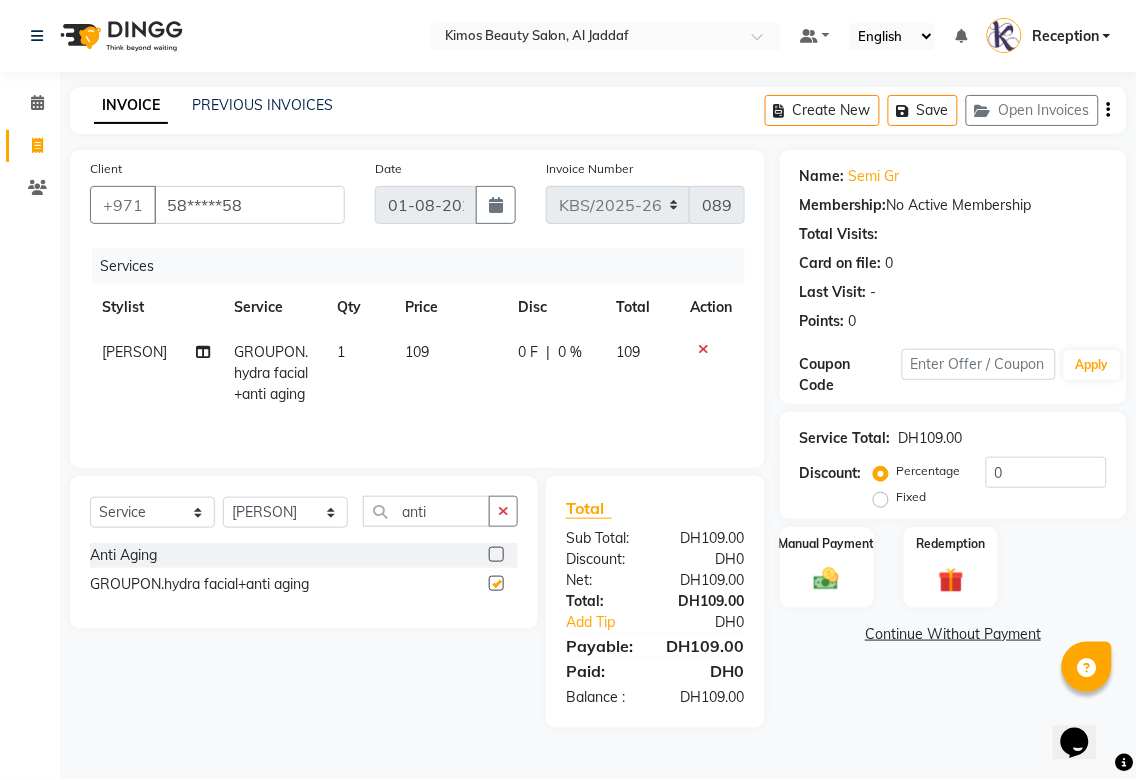 checkbox on "false" 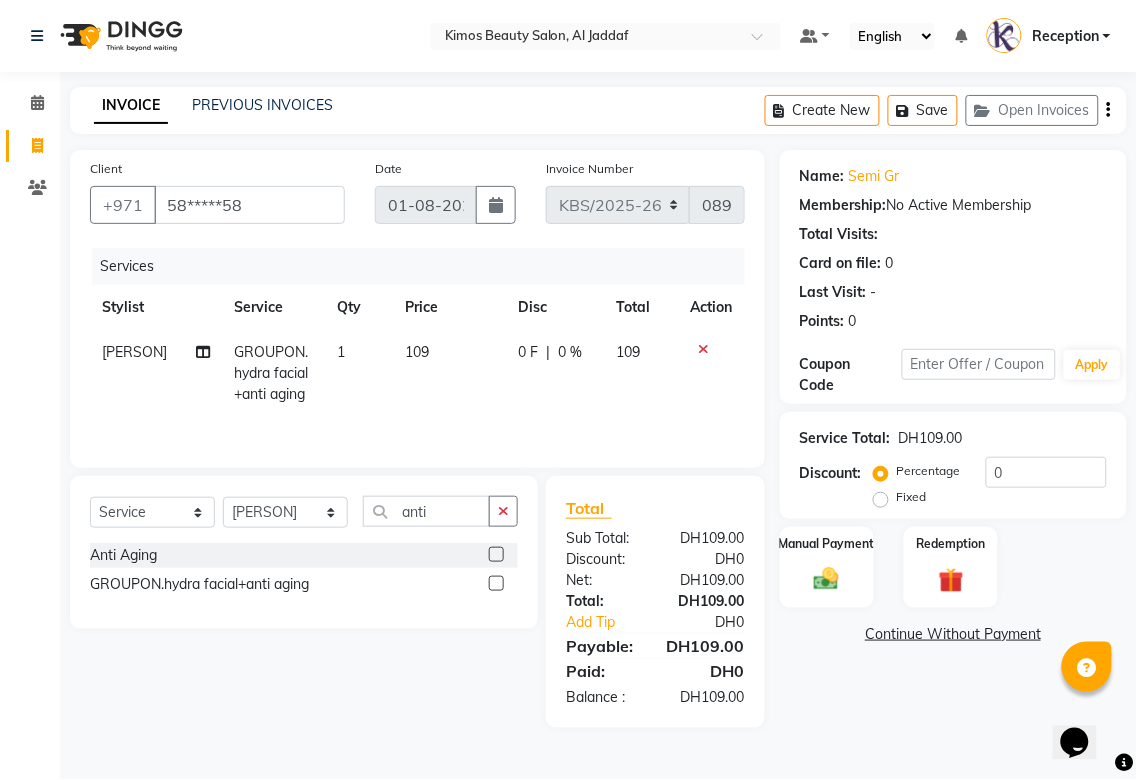 click on "109" 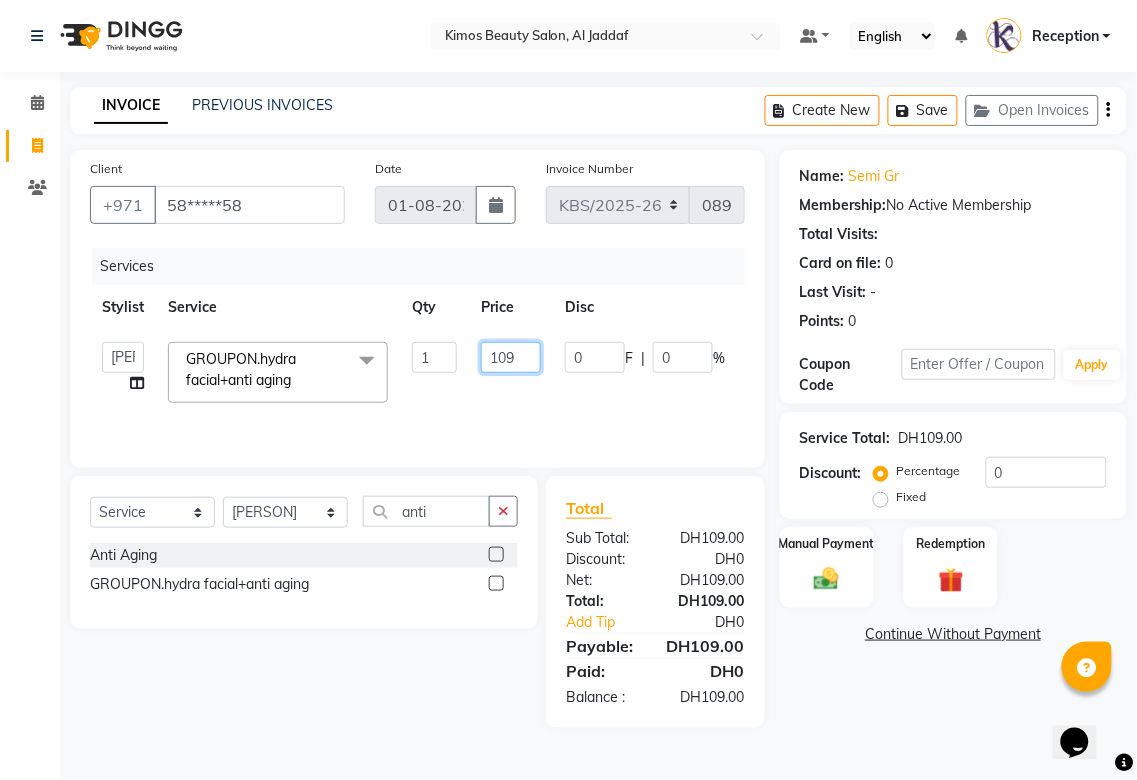 drag, startPoint x: 521, startPoint y: 353, endPoint x: 431, endPoint y: 394, distance: 98.89894 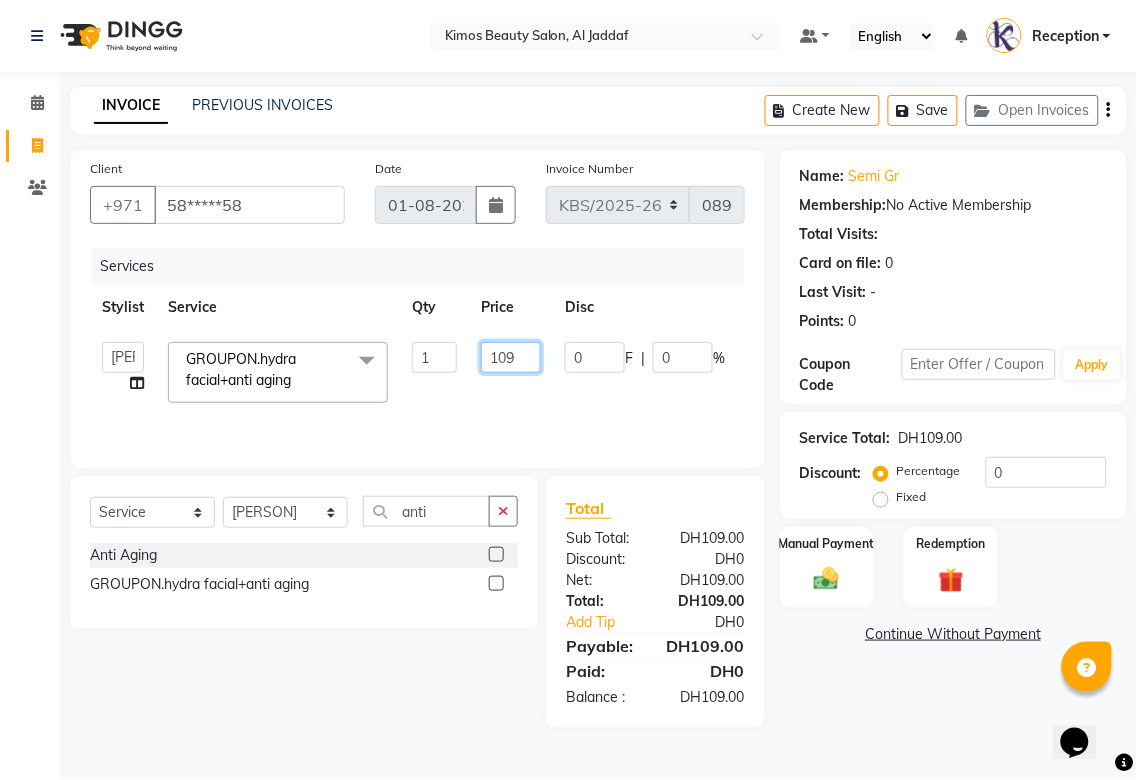 click on "KIMOS mena Nameta Reception [PERSON] SHARMILA GROUPON.hydra facial+anti aging x Haircut Hair Trim Blowdry Wavy Blowdry Iron Hair Wash Hairstyle Starting Charge Full Hair coloring Full hair Coloring Intense Full Hair Color with Bleached Bond Protection with Coloring Curly Hair Root touch up Protein treatment Hot oil Mask Hair Spa treatment Hair Botox Treatment Hair mask Caviar Hair Treatment w/hair mask Hair Discipline Cashmere Mask + Blowdry BB Creme Hair Treatment(Short) Bb Creme Hair Treatment(Long) Keratine Treatment(Short) Keratine Treatment(Long) Oily Hair Organic Balance Mask Exfoliating Scalp Scrub Treatment for oily hair Hair Fiber Repair Treatment Hair Extension Removal 1pc Hair Fix Extension 1pc Extension Fixing 1 full clip Additional Service wavy blow dry long blow dry long extra waxing hair service Roots Touch Up Own Product Highlights starting braids hair wash blowdry(promo) forhead threading GROUPON.hair wash and blow dry GROUPON.hair trim wash blow dry hair promo HAIR CLIP" 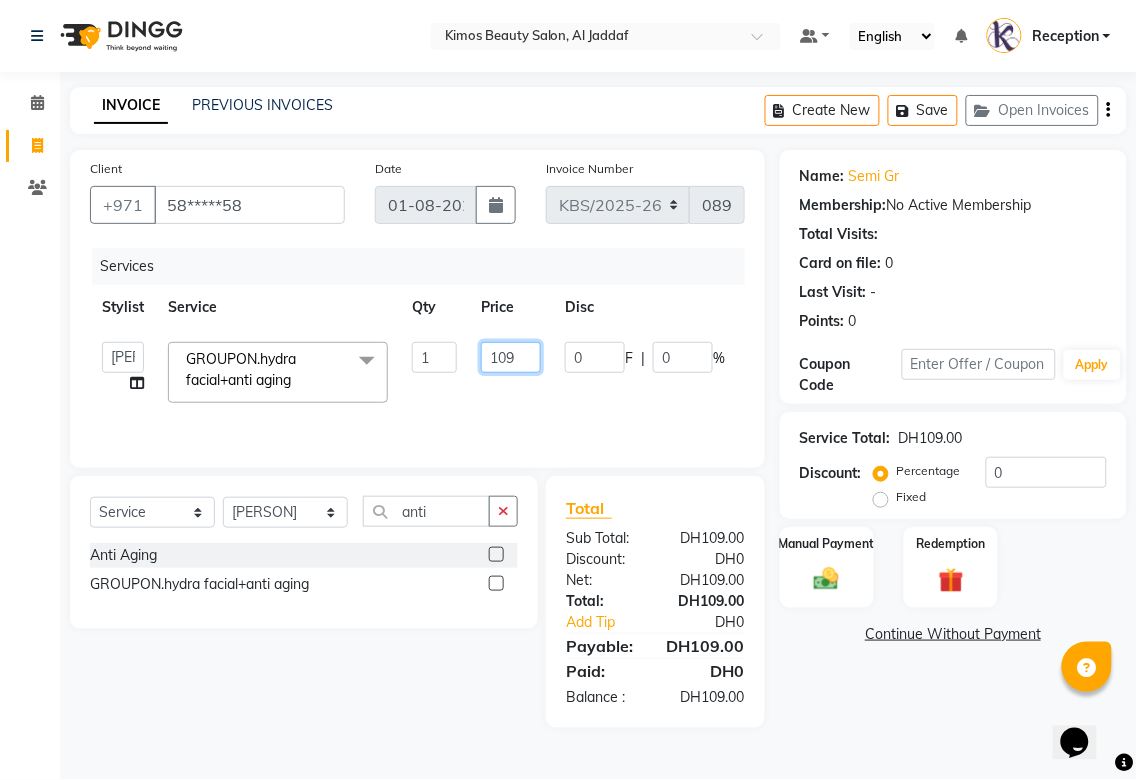type on "0" 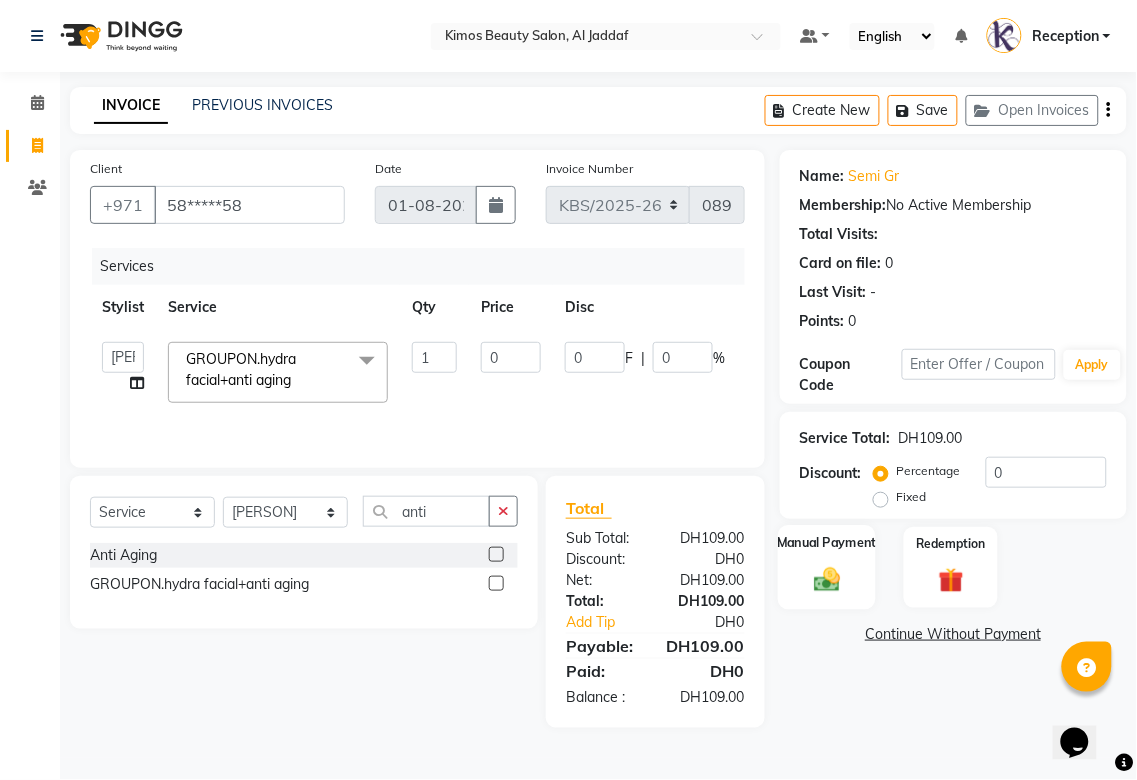 click 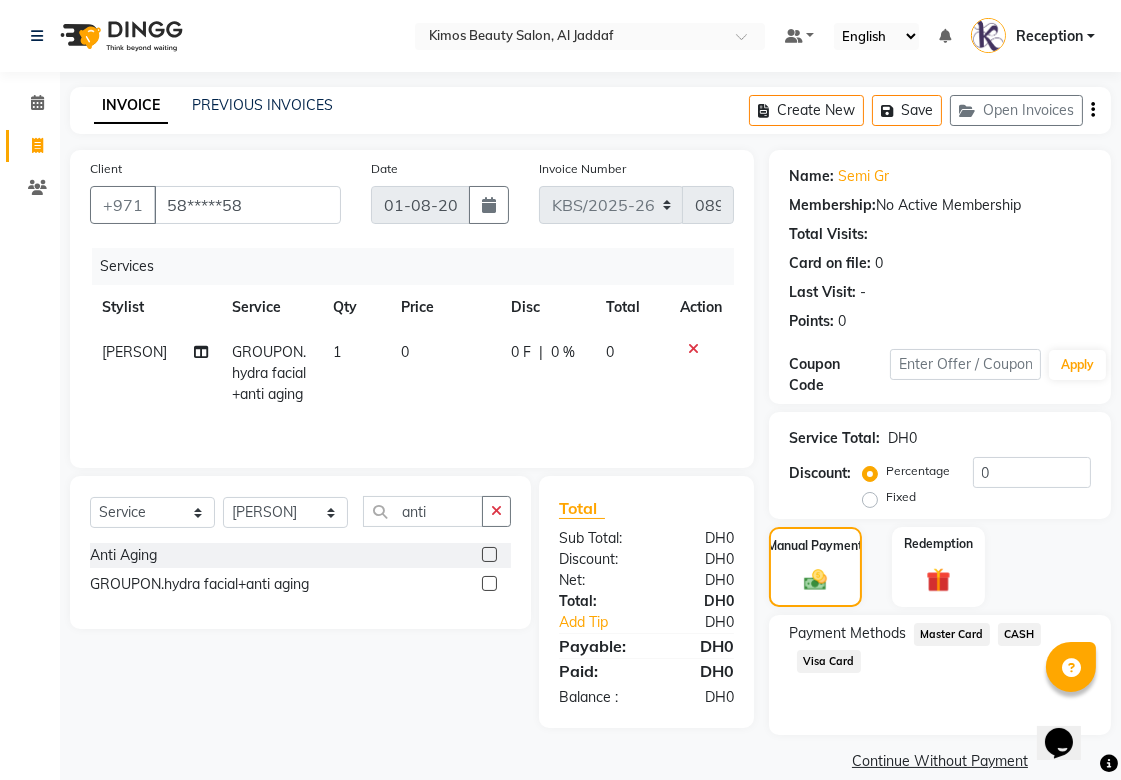 click on "Visa Card" 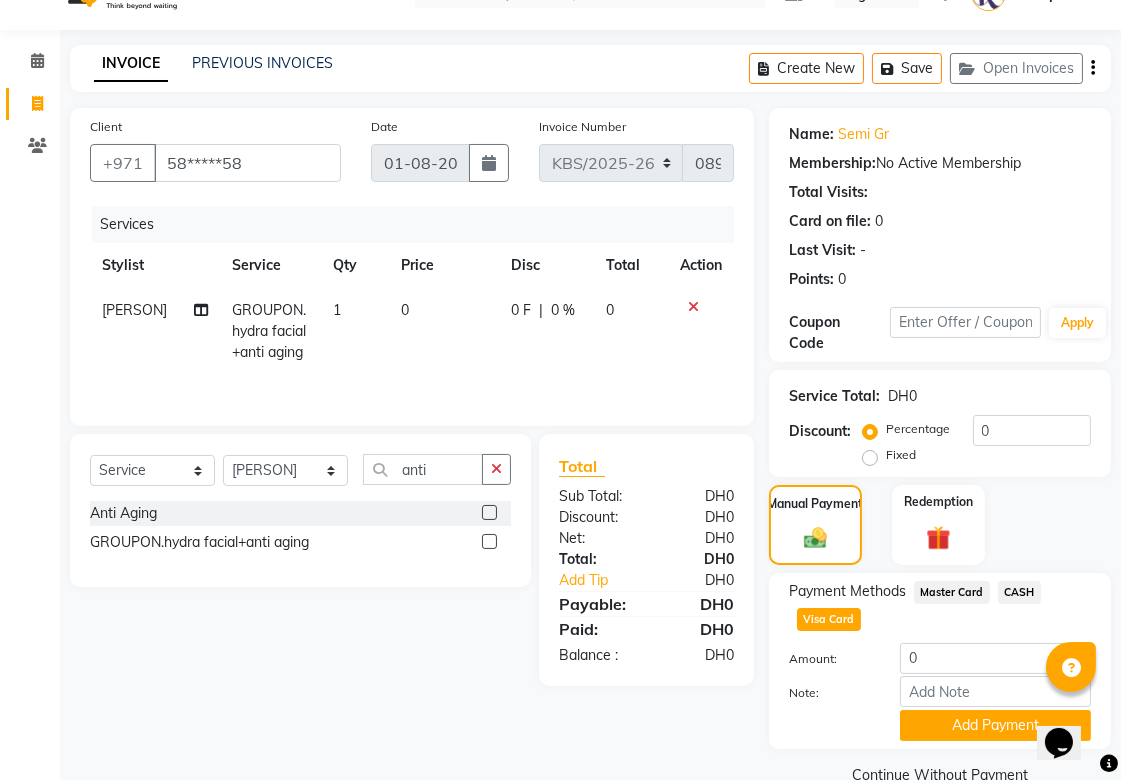 scroll, scrollTop: 83, scrollLeft: 0, axis: vertical 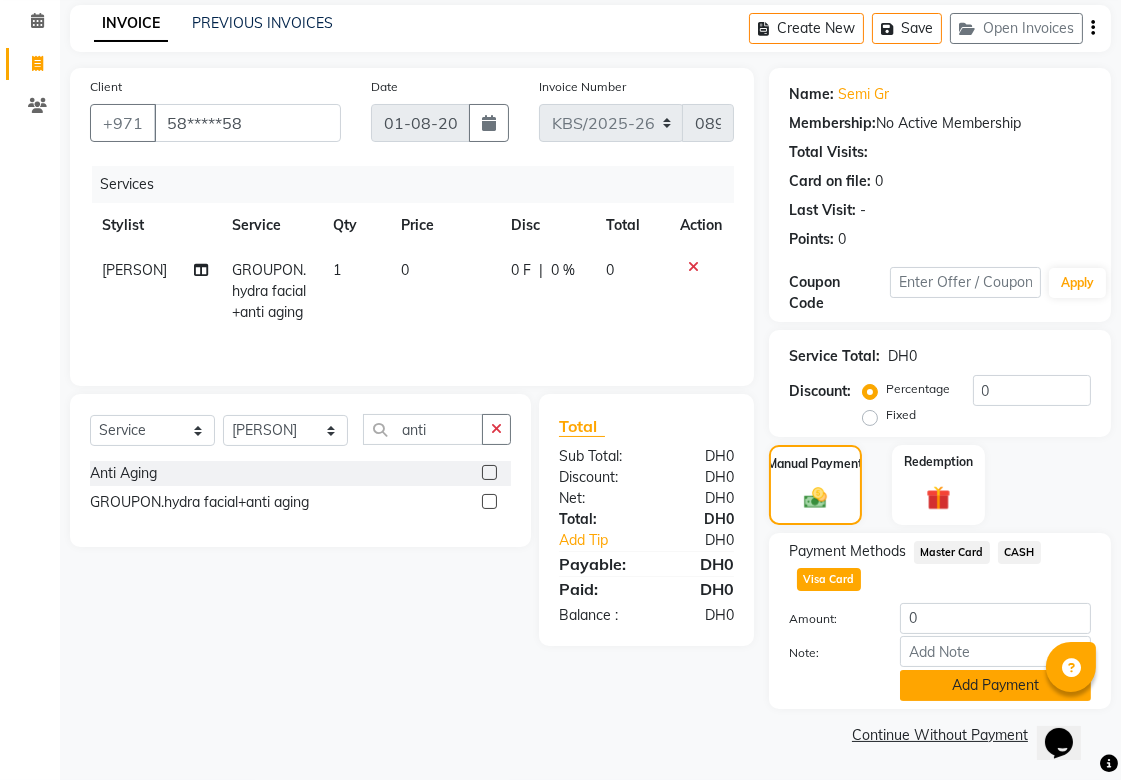 click on "Add Payment" 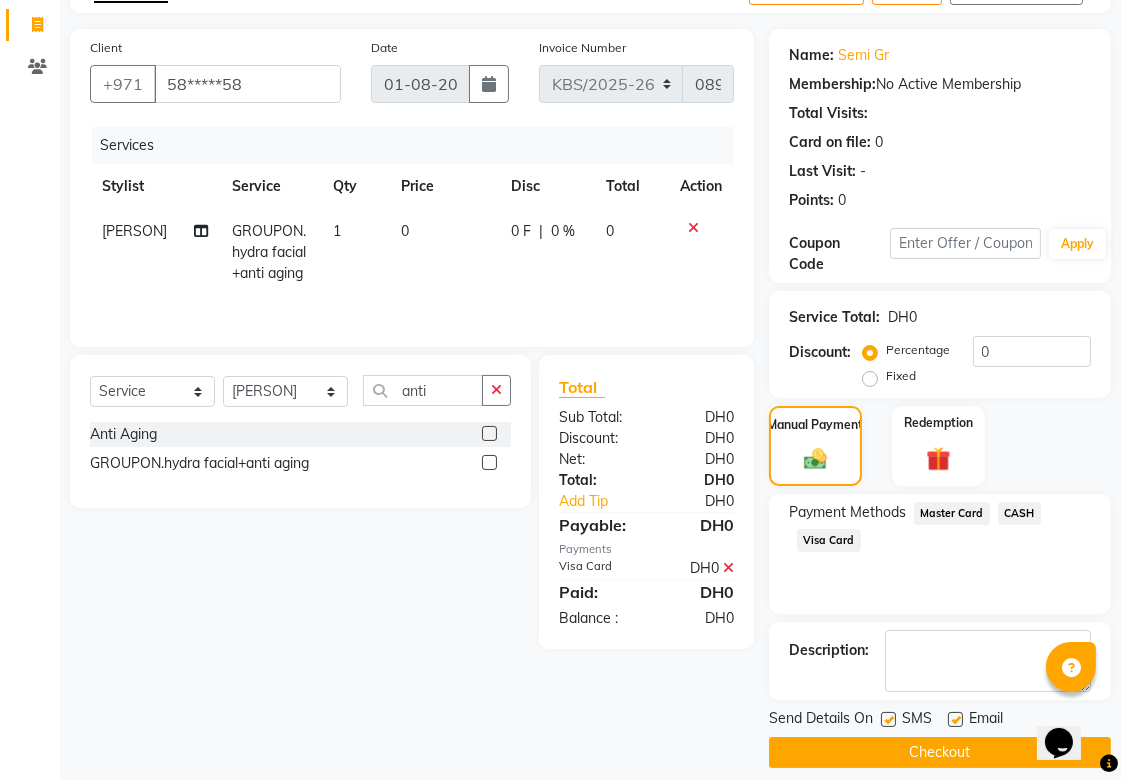 scroll, scrollTop: 138, scrollLeft: 0, axis: vertical 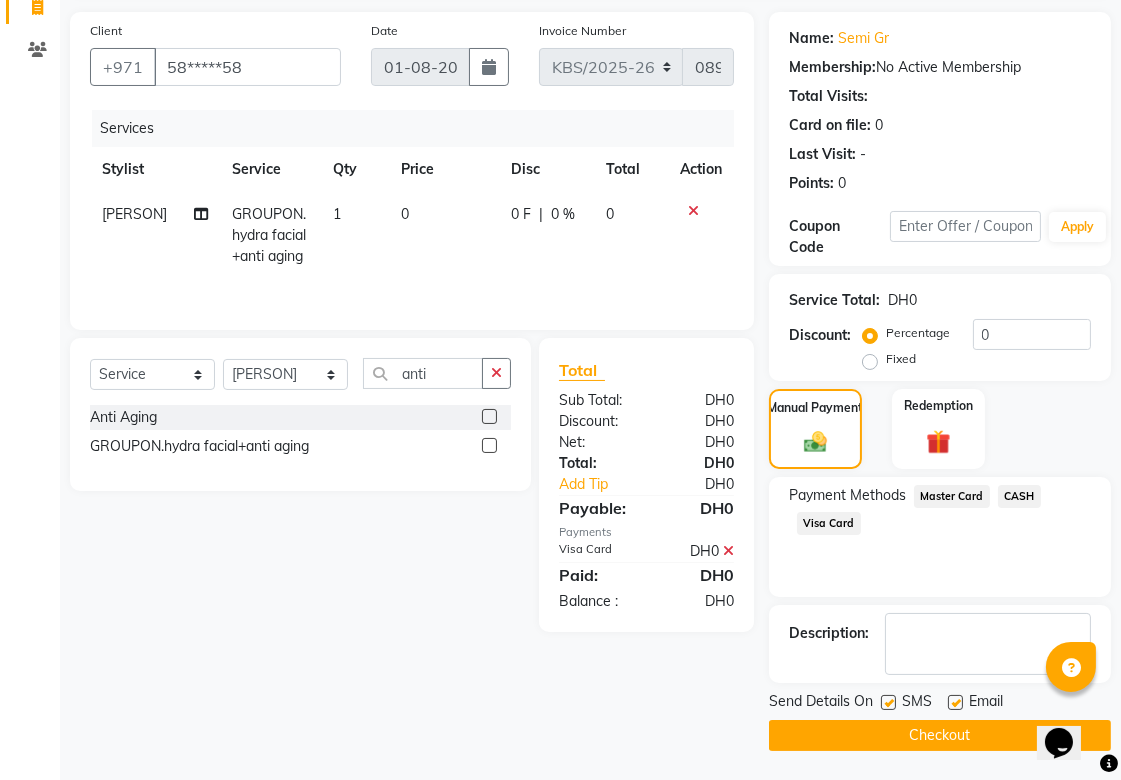 click on "Checkout" 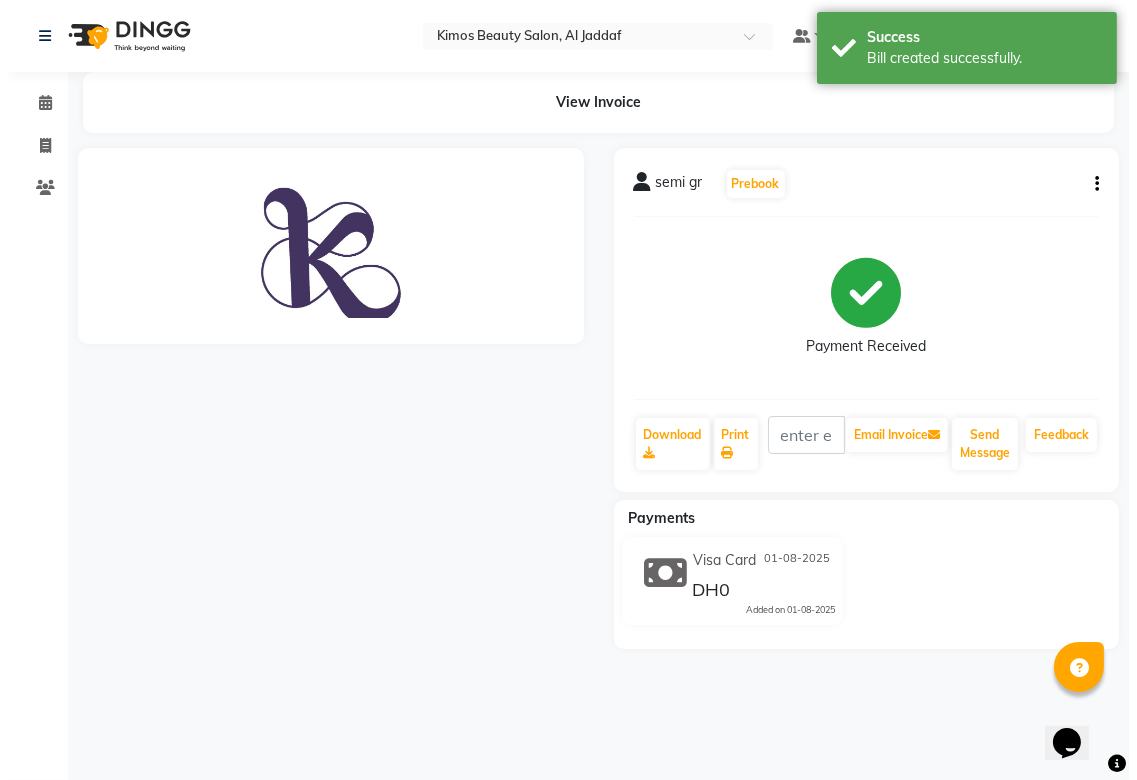 scroll, scrollTop: 0, scrollLeft: 0, axis: both 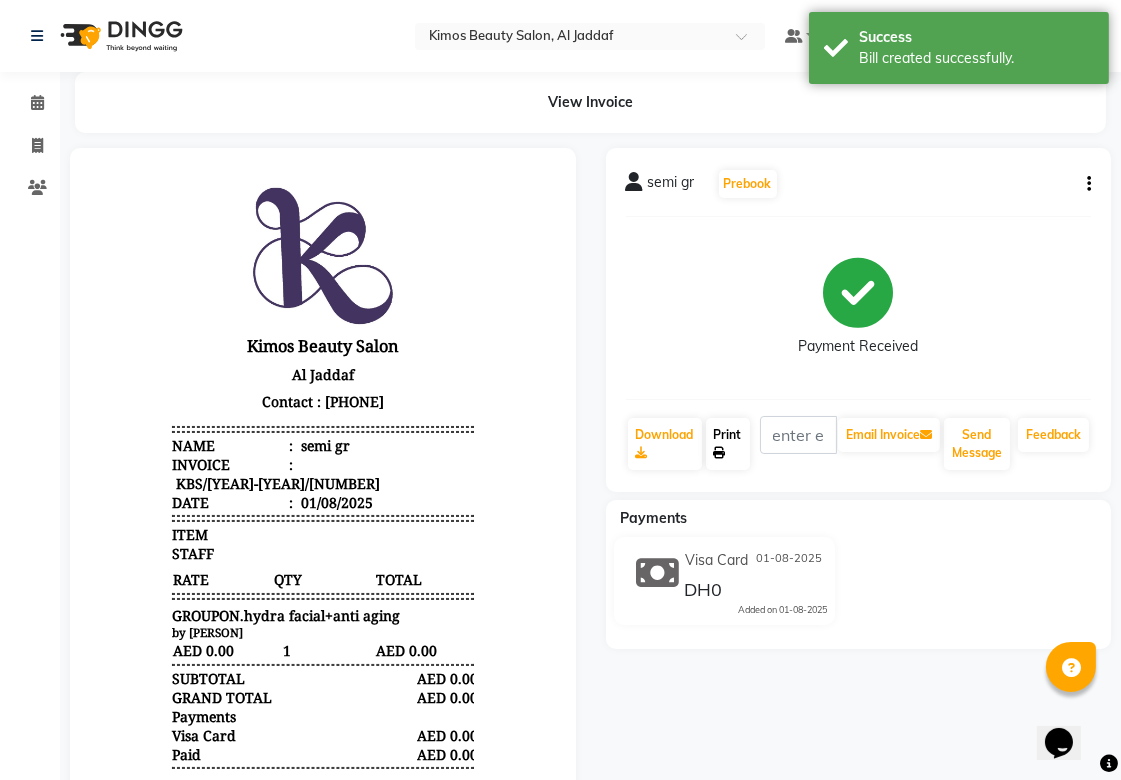 click 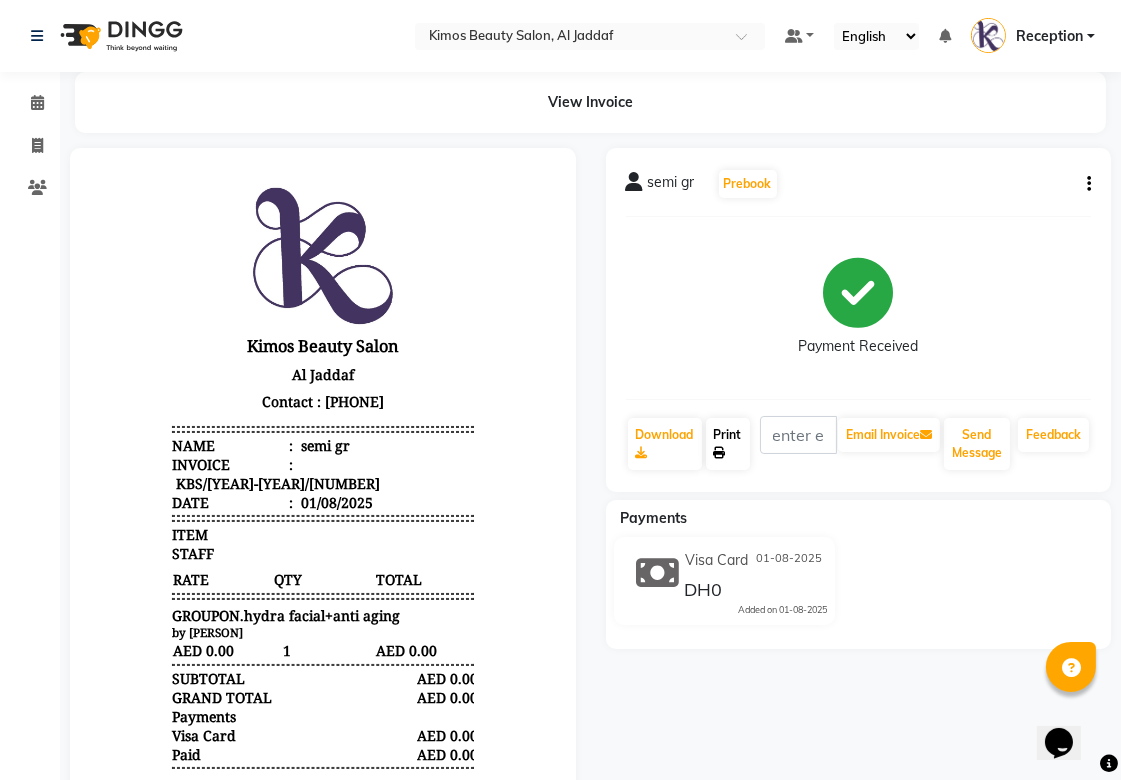 select on "service" 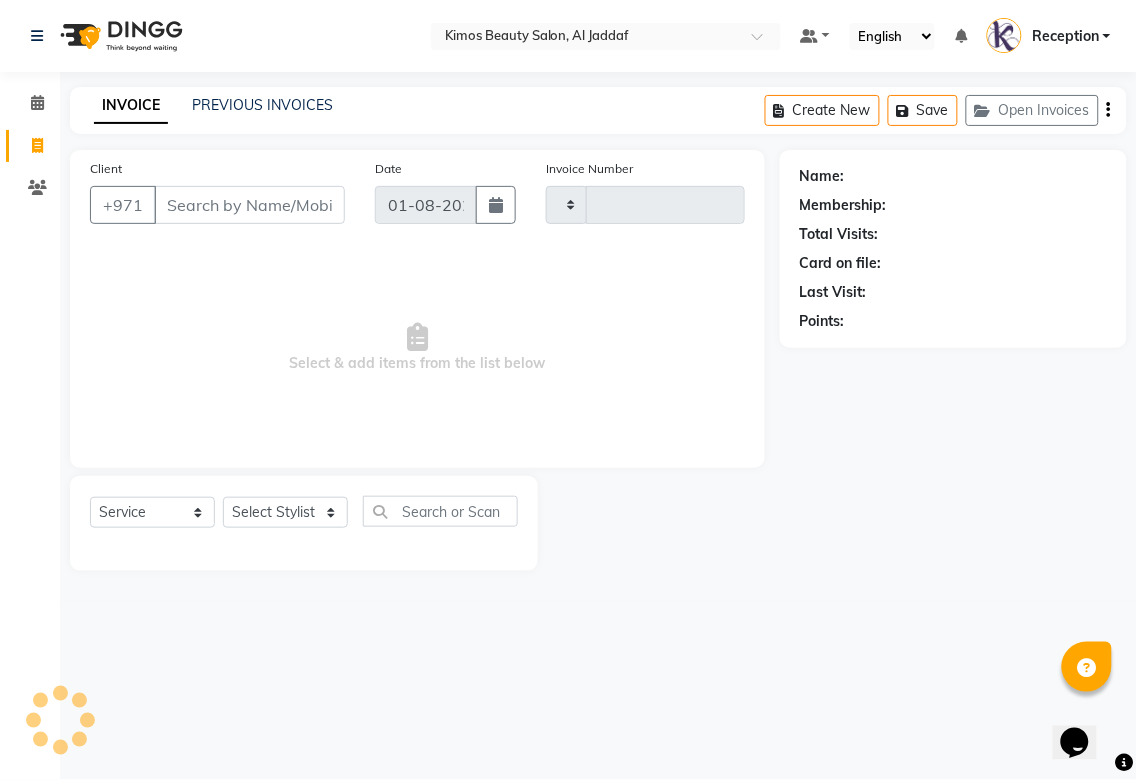 type on "0894" 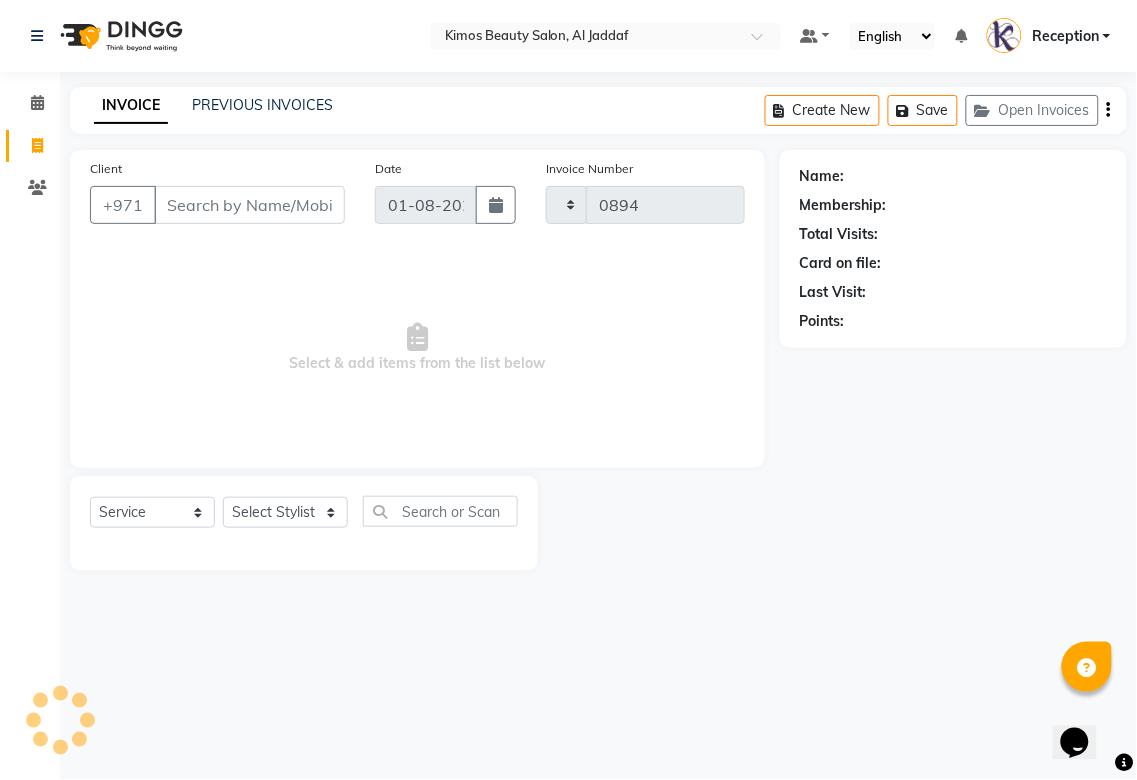 select on "3941" 